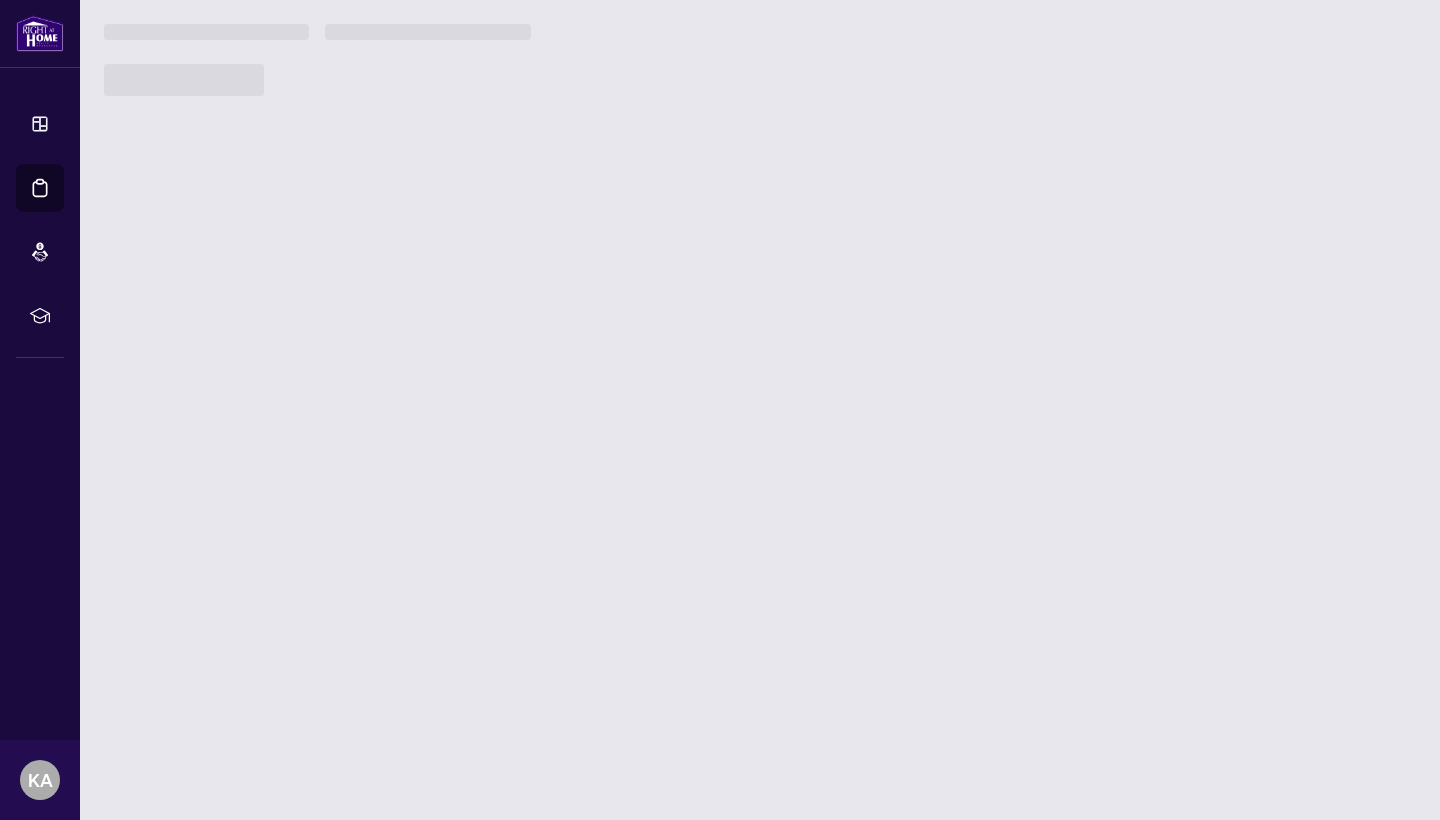 scroll, scrollTop: 0, scrollLeft: 0, axis: both 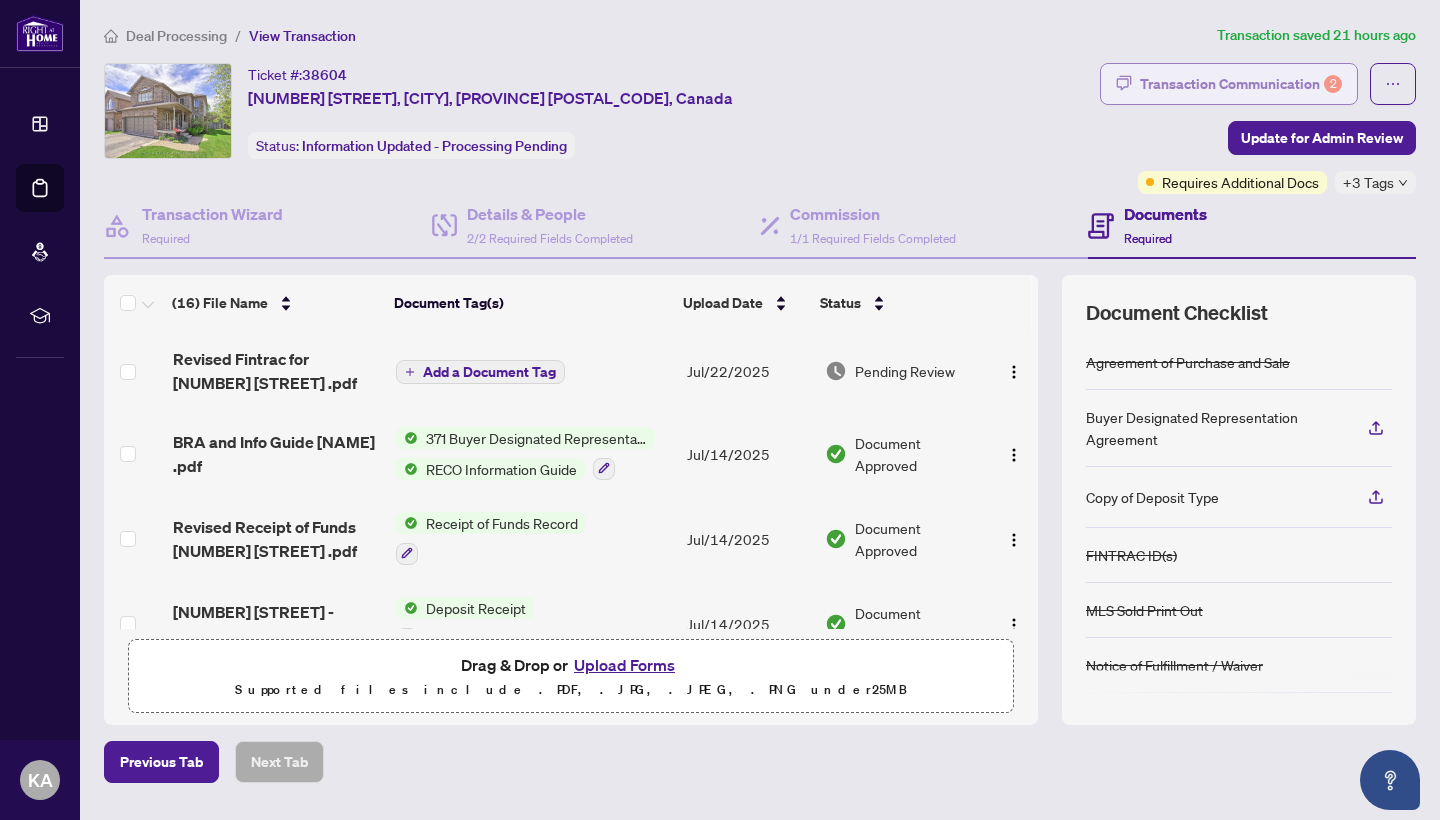 click on "Transaction Communication 2" at bounding box center (1241, 84) 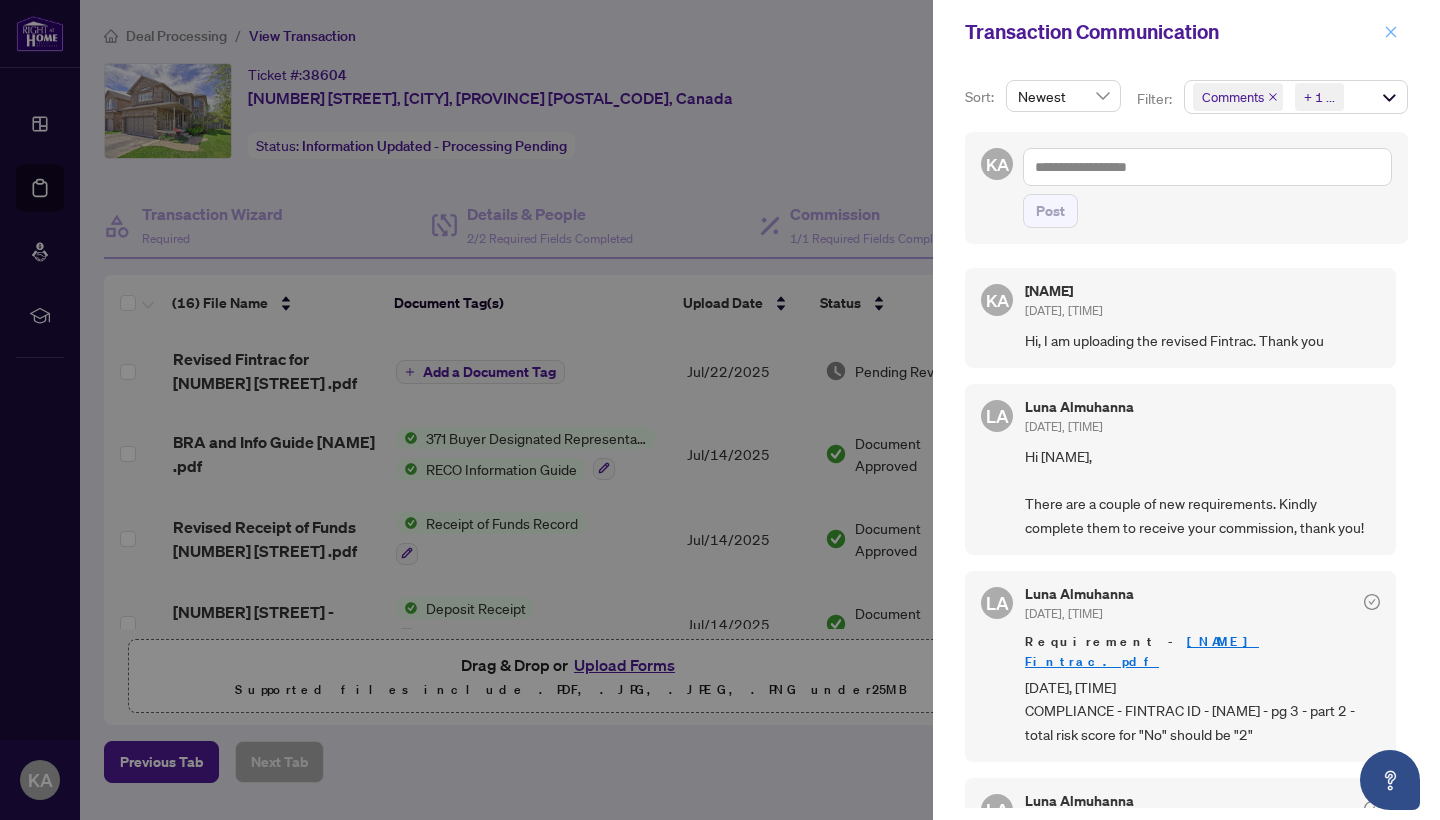 scroll, scrollTop: 0, scrollLeft: 0, axis: both 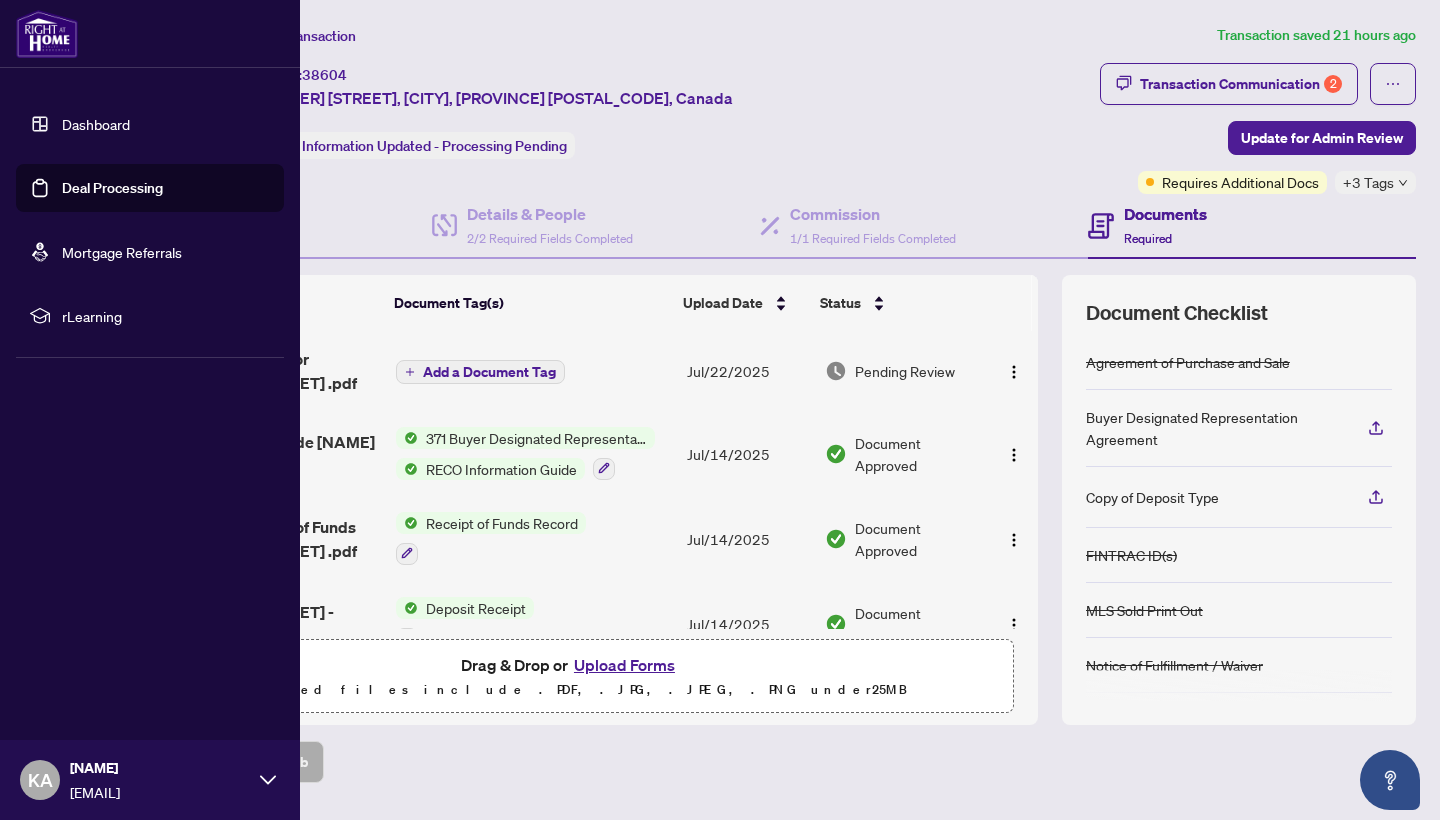 click on "Dashboard" at bounding box center (96, 124) 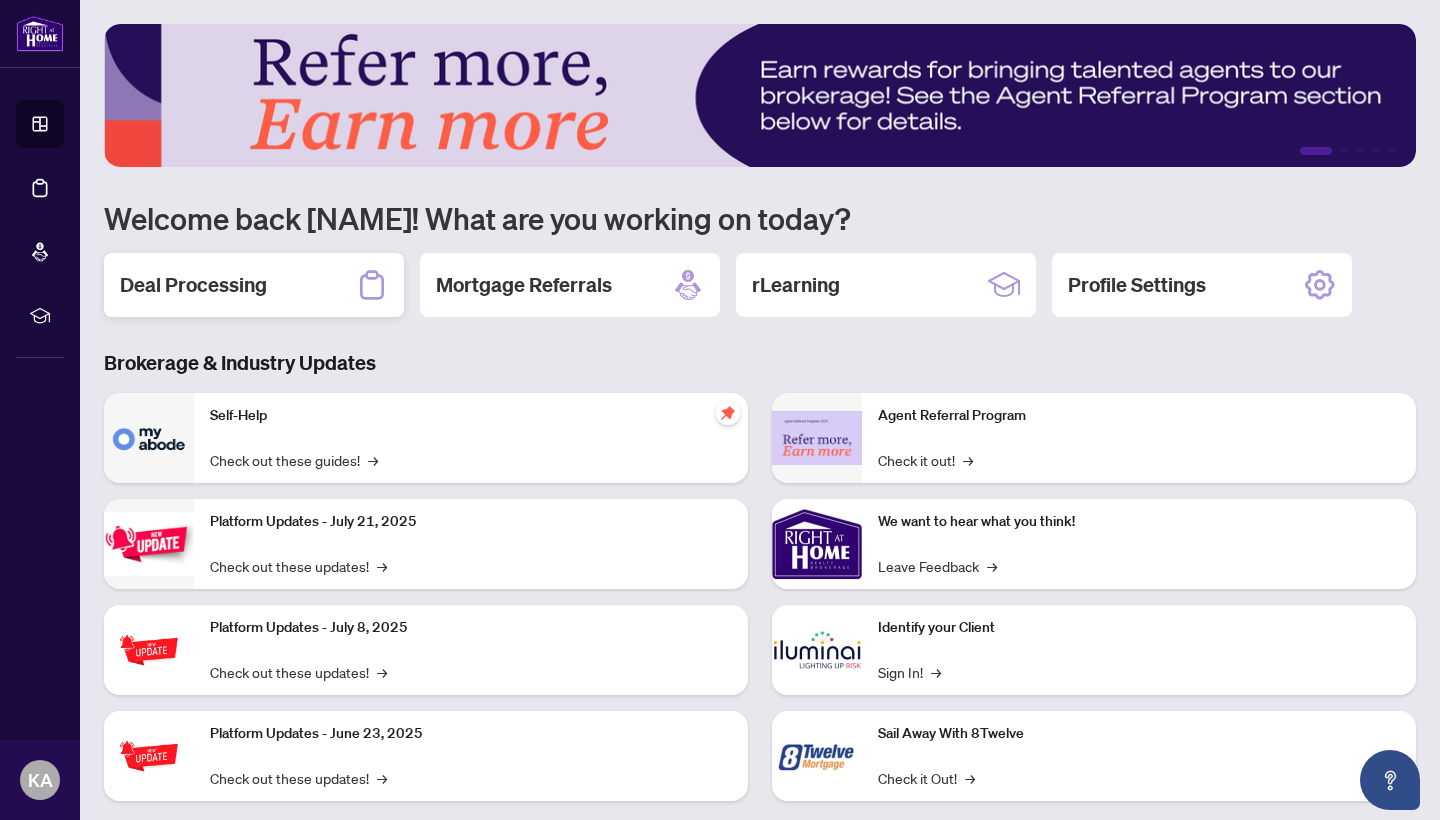 click on "Deal Processing" at bounding box center (193, 285) 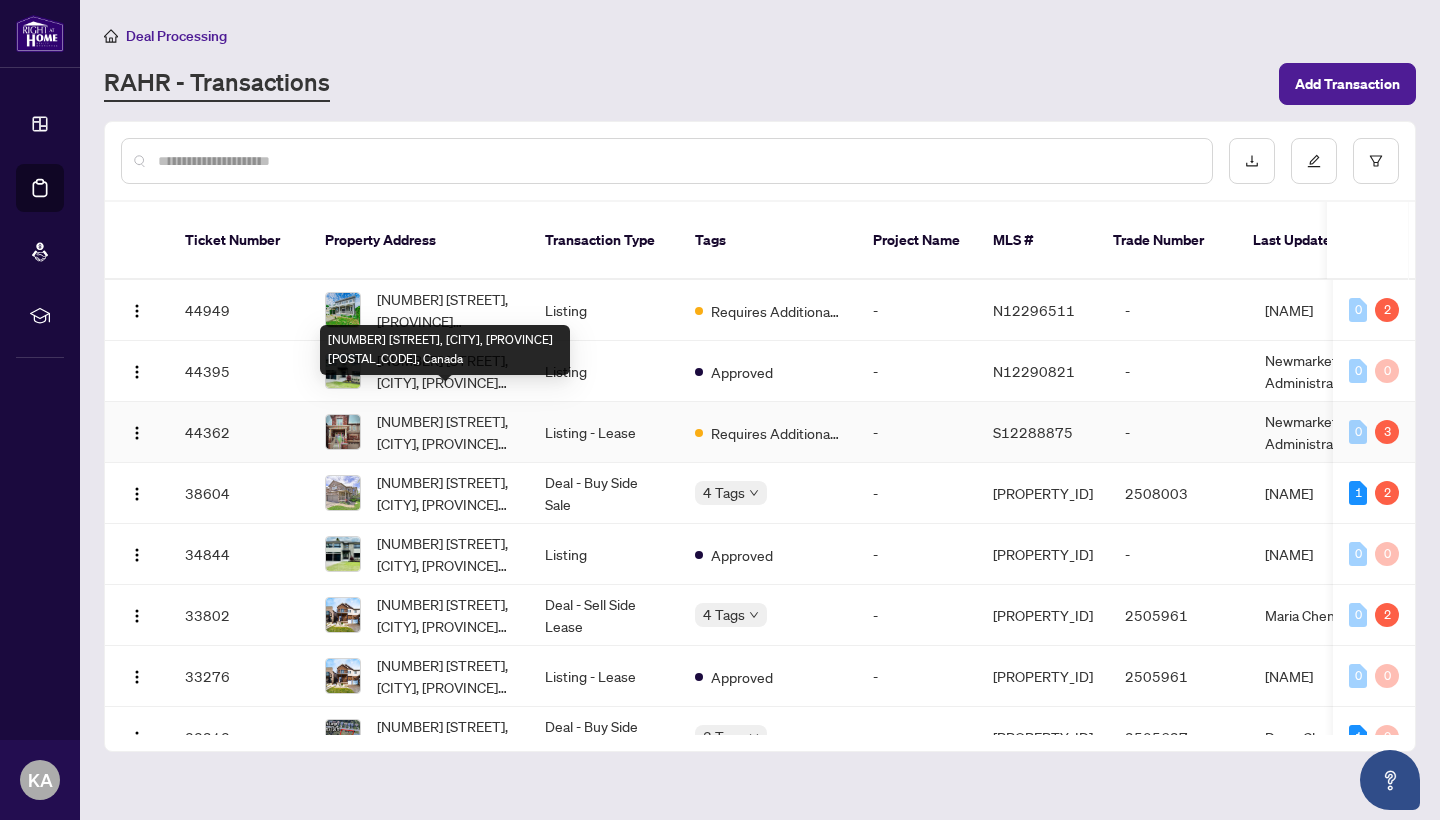 click on "14 Wheatfield Rd, Barrie, Ontario L9J 0T4, Canada" at bounding box center (445, 432) 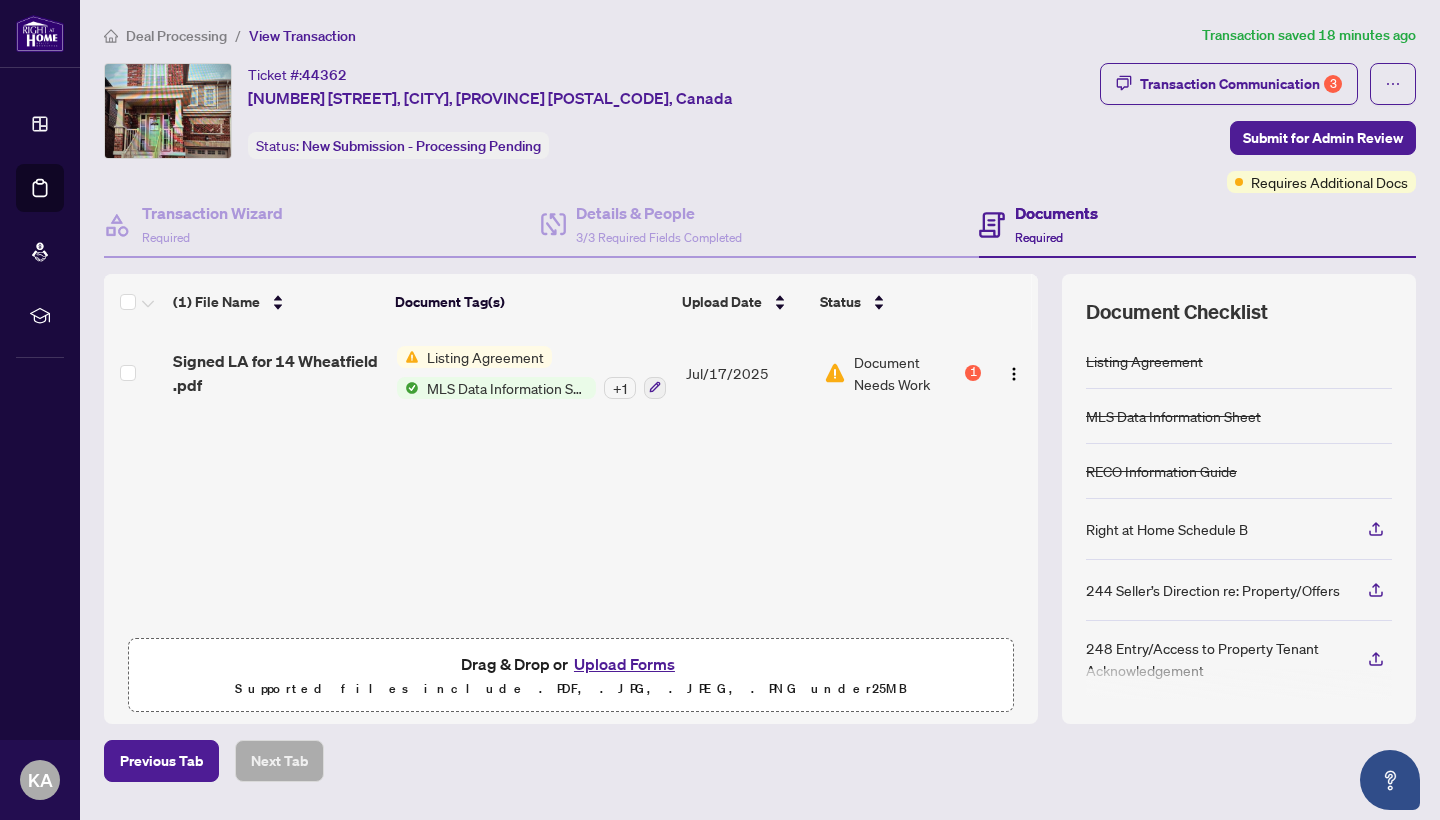 click on "MLS Data Information Sheet" at bounding box center [507, 388] 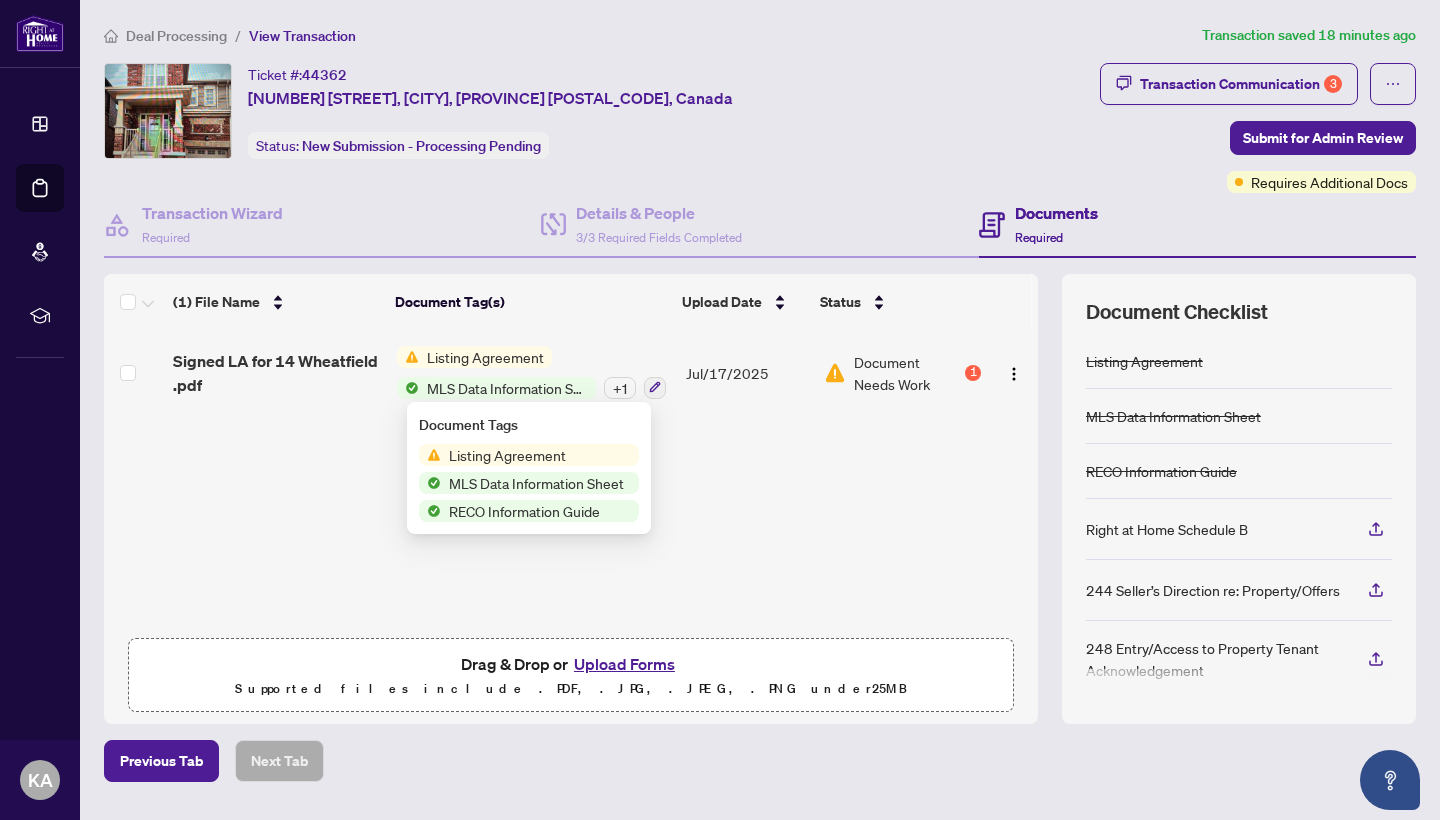 click on "MLS Data Information Sheet" at bounding box center (536, 483) 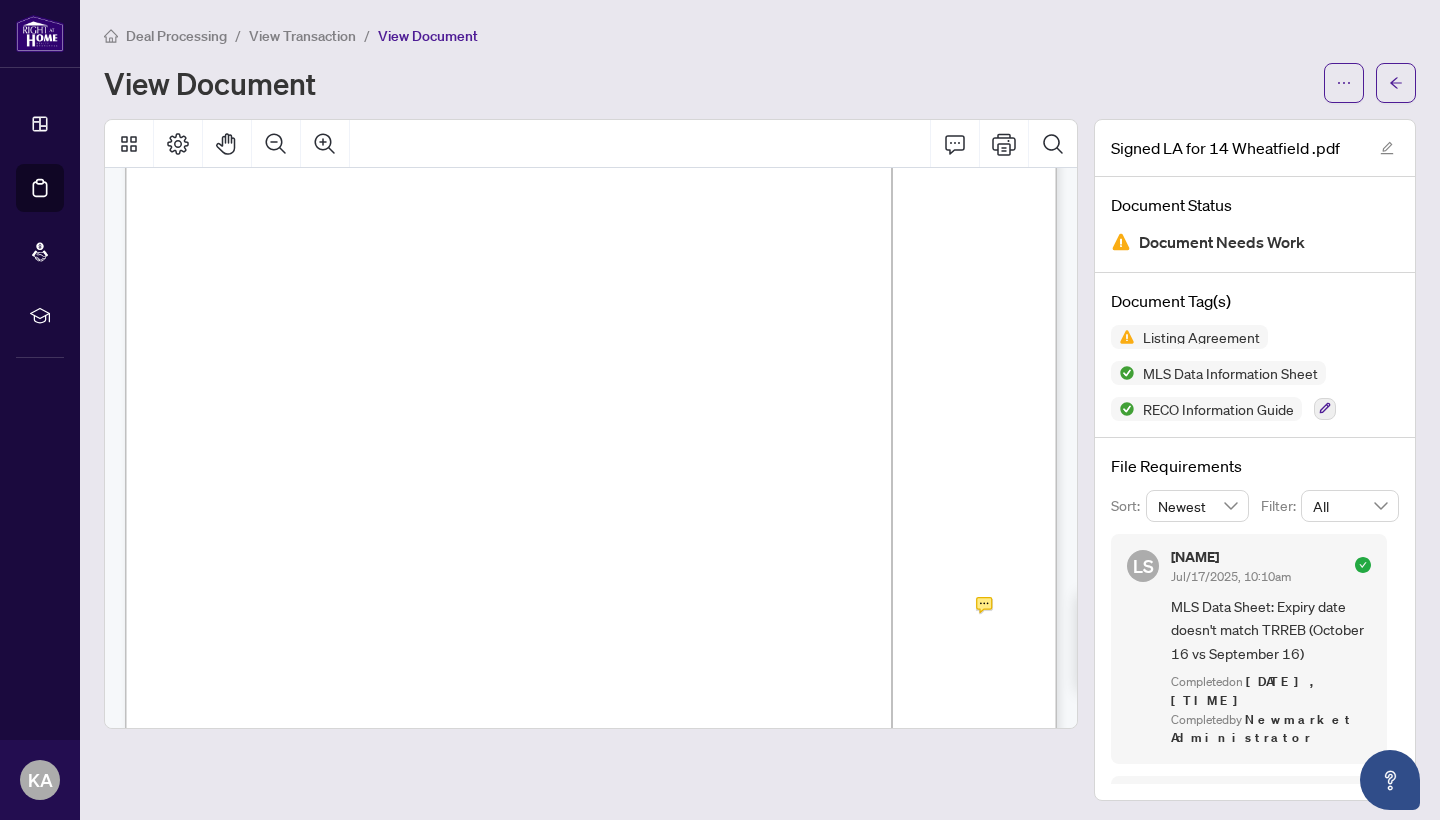 scroll, scrollTop: 57, scrollLeft: 0, axis: vertical 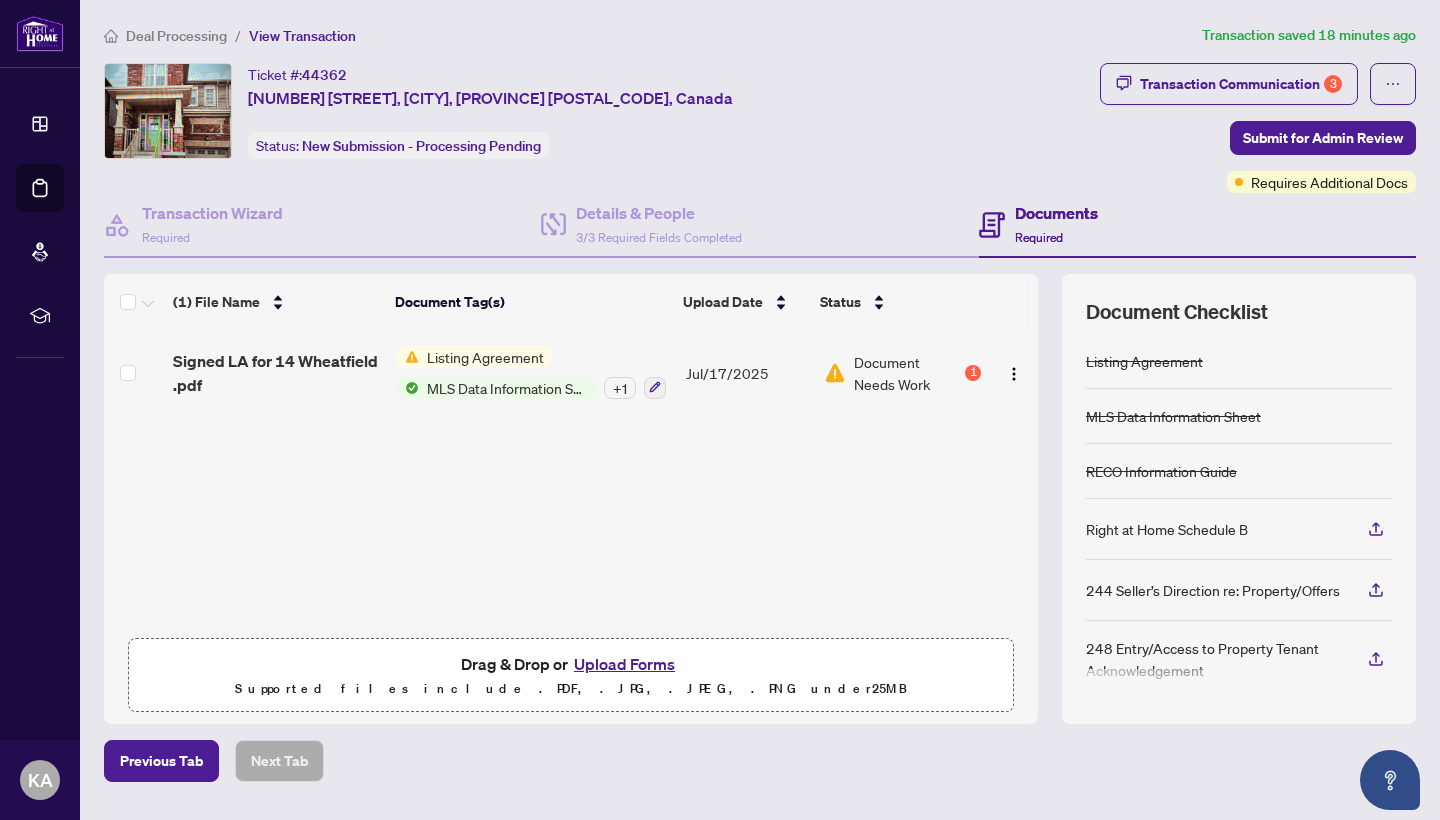 click on "MLS Data Information Sheet" at bounding box center [507, 388] 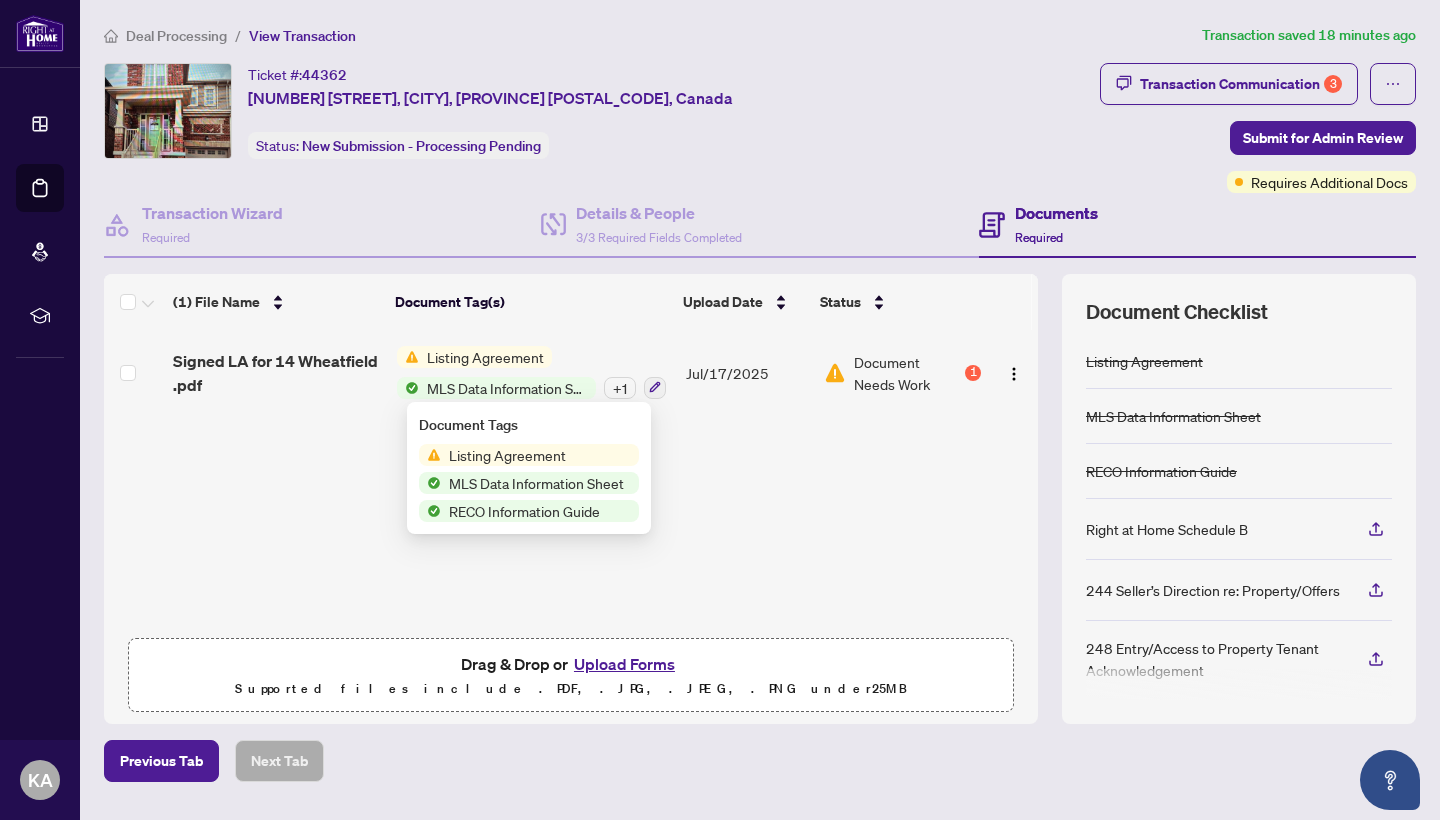 click on "MLS Data Information Sheet" at bounding box center (536, 483) 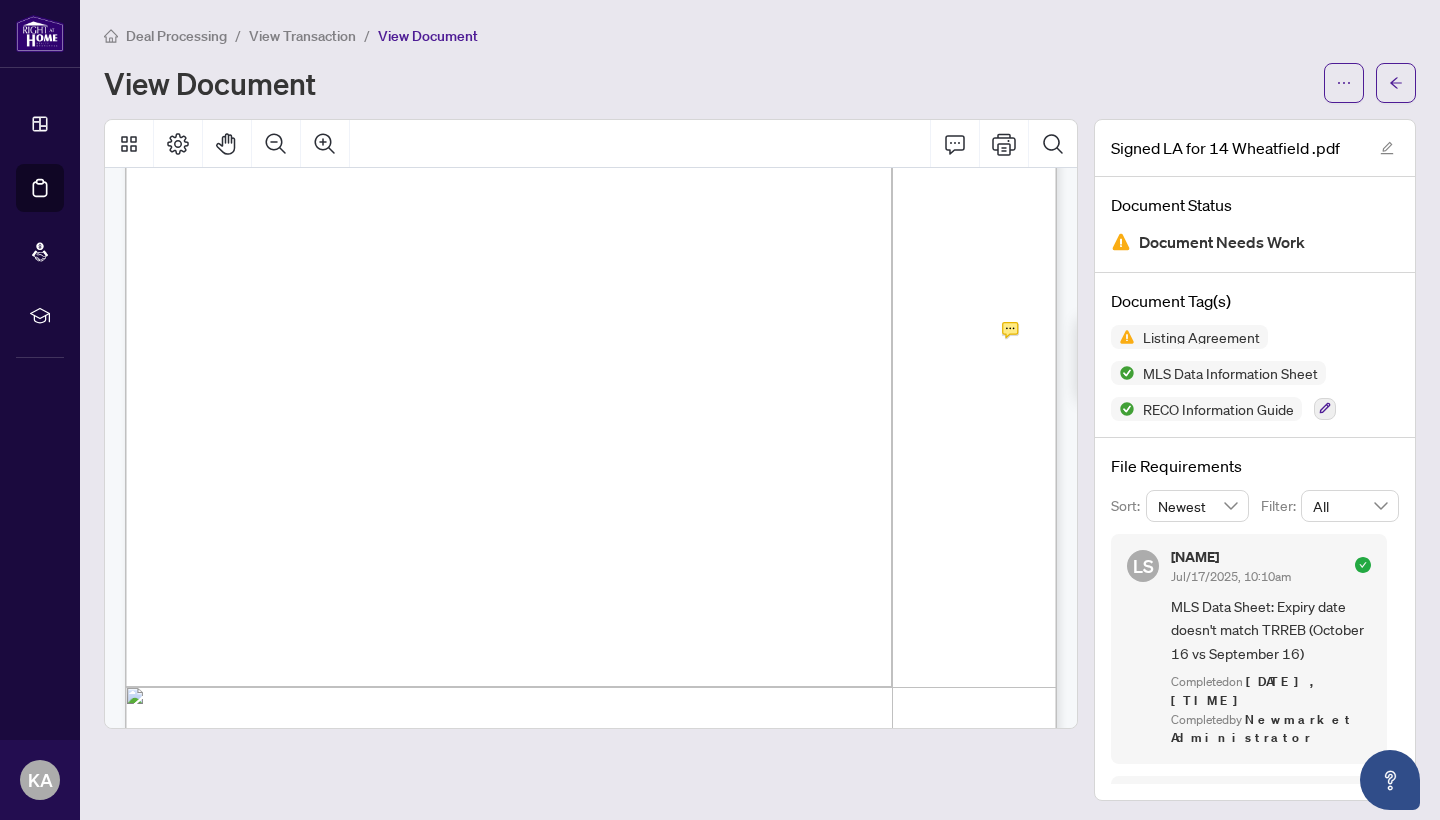 scroll, scrollTop: 2754, scrollLeft: 0, axis: vertical 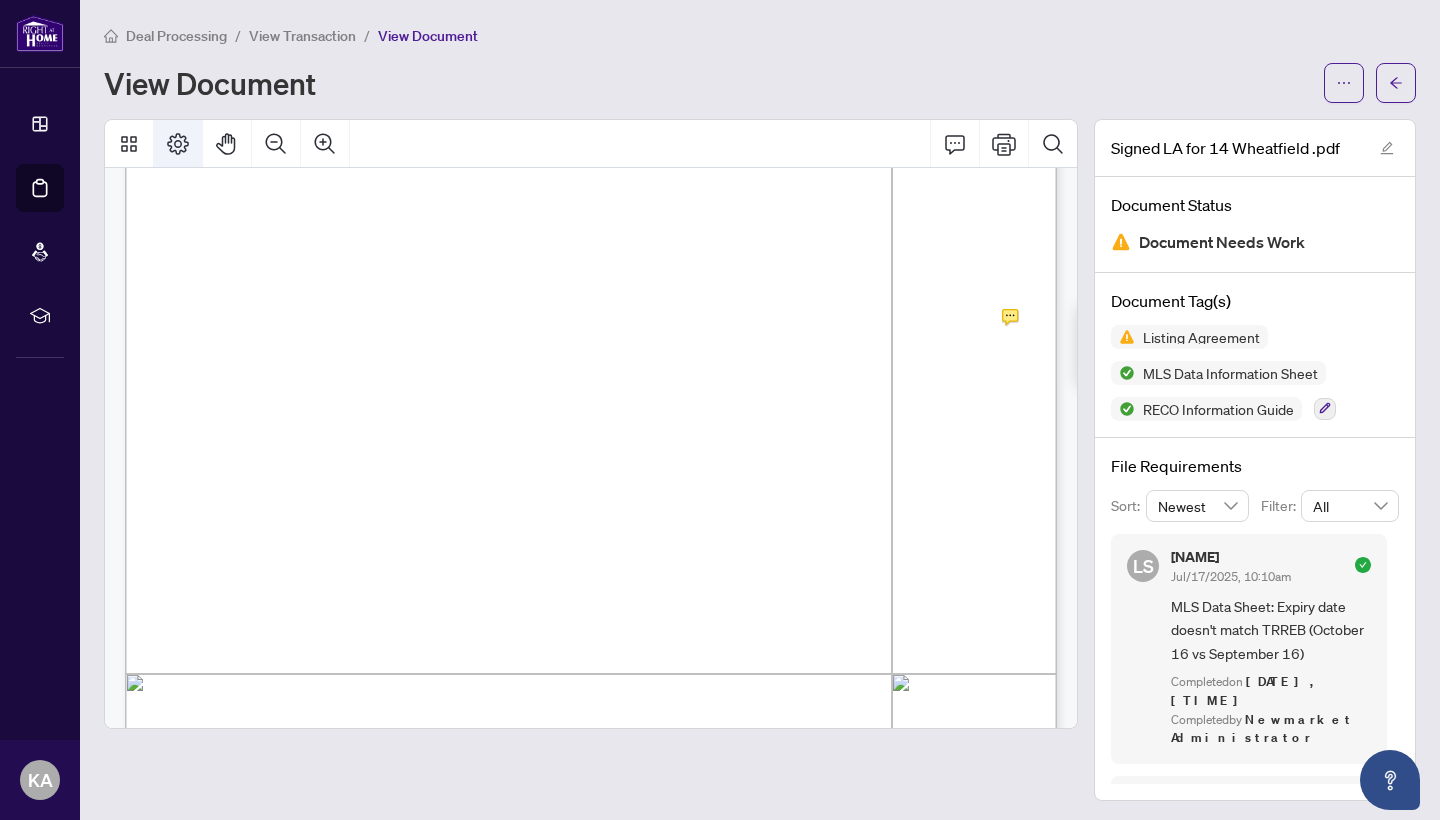 click 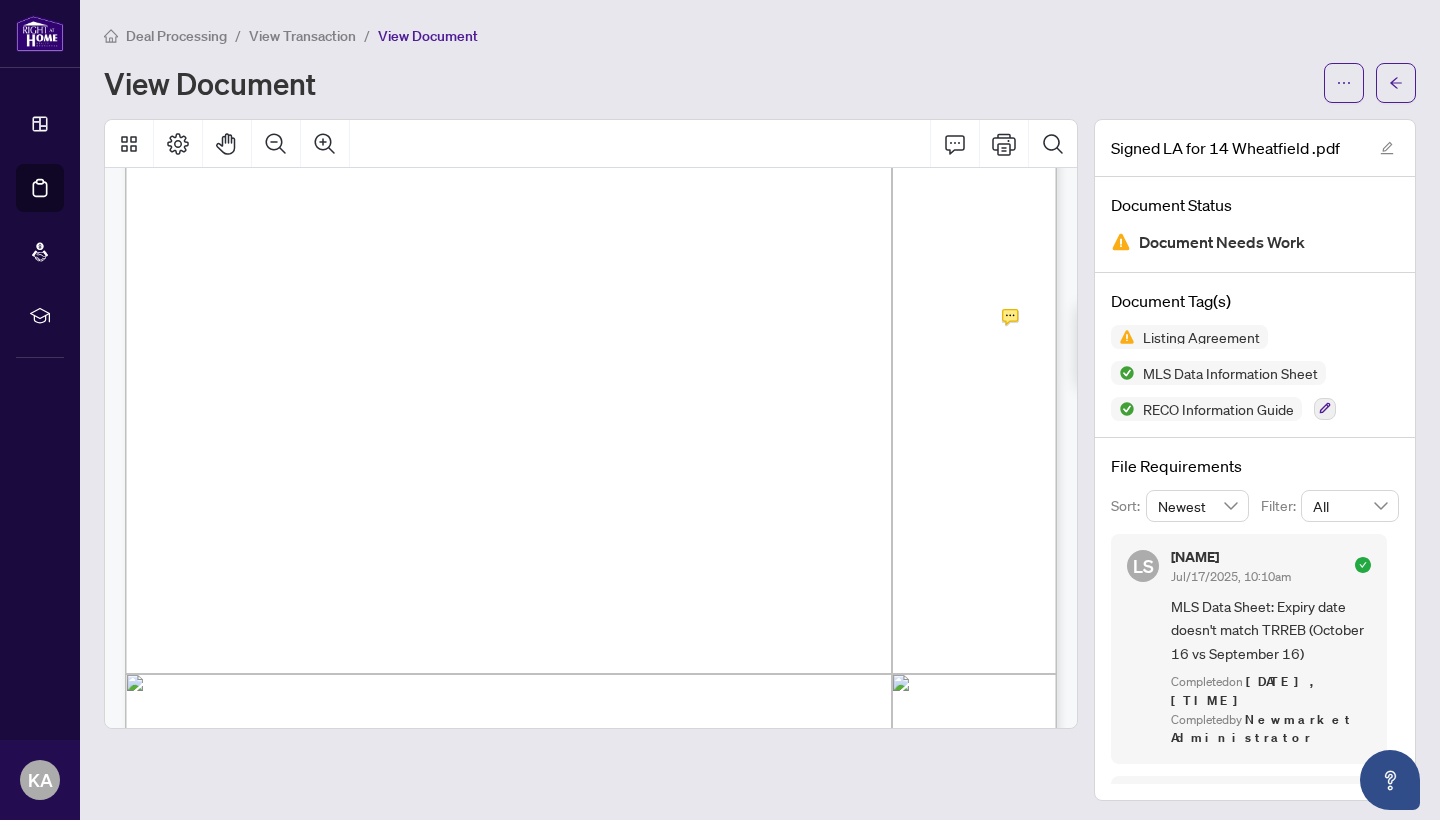 click 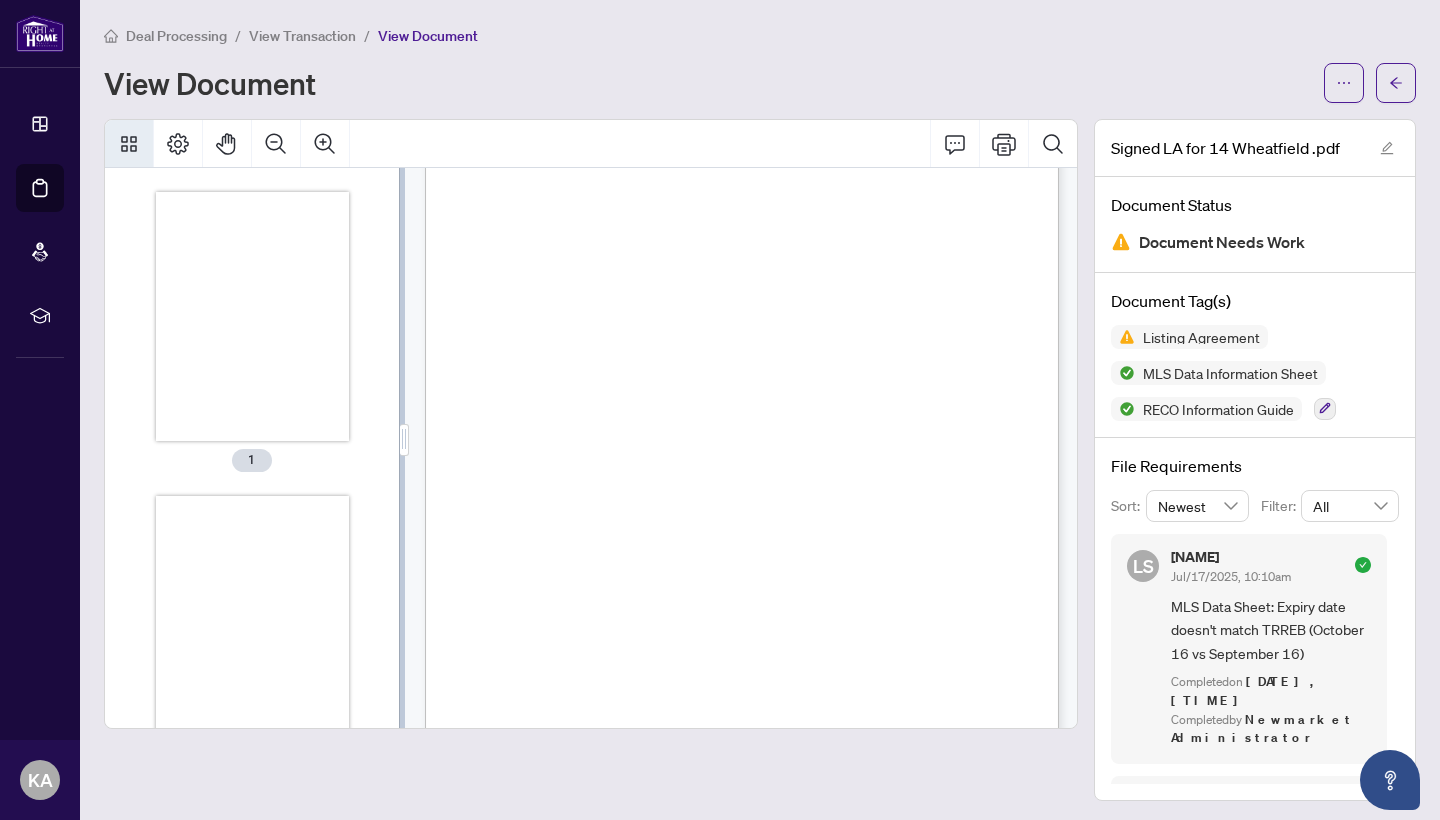 scroll, scrollTop: 1873, scrollLeft: 0, axis: vertical 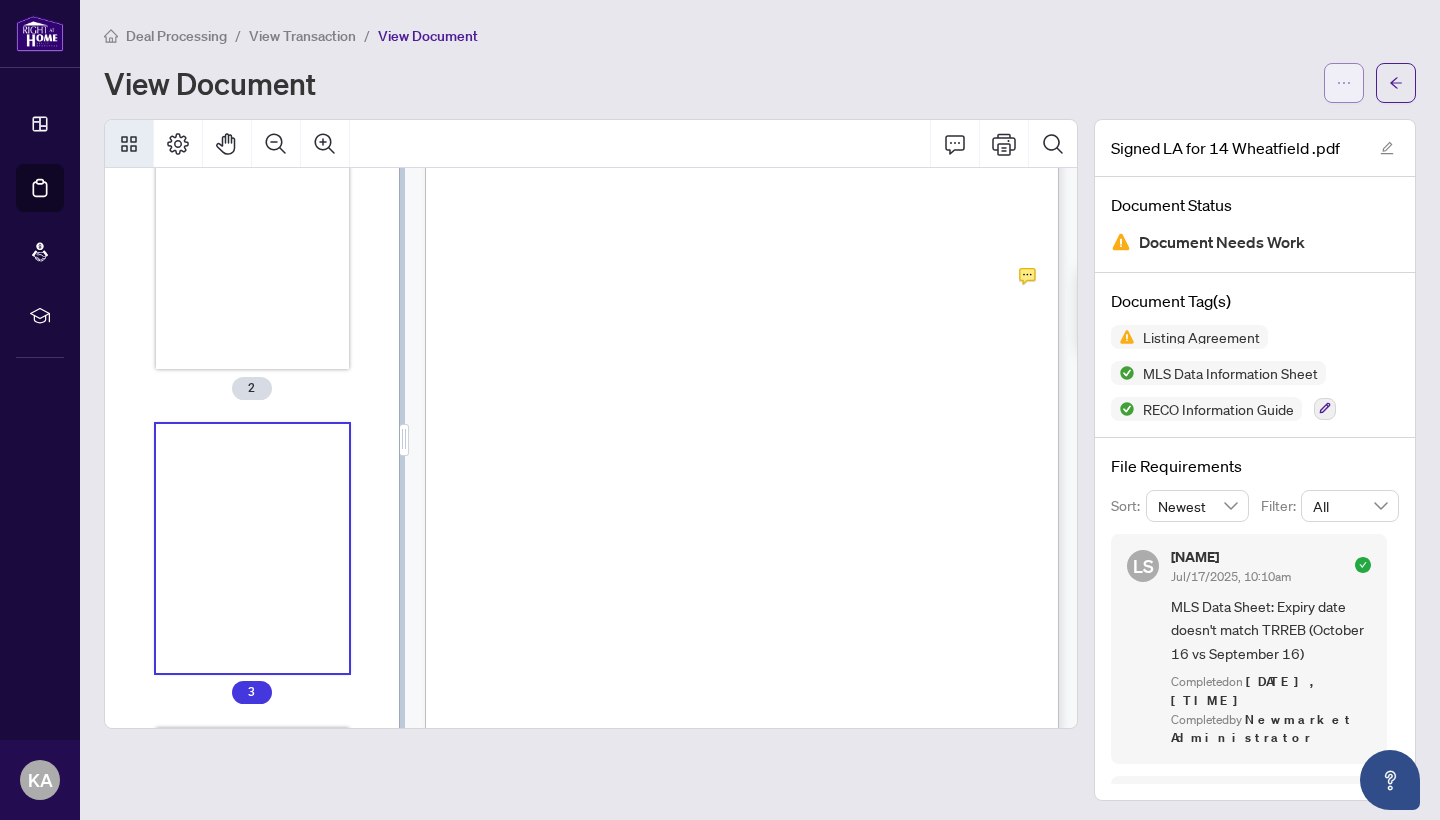 click 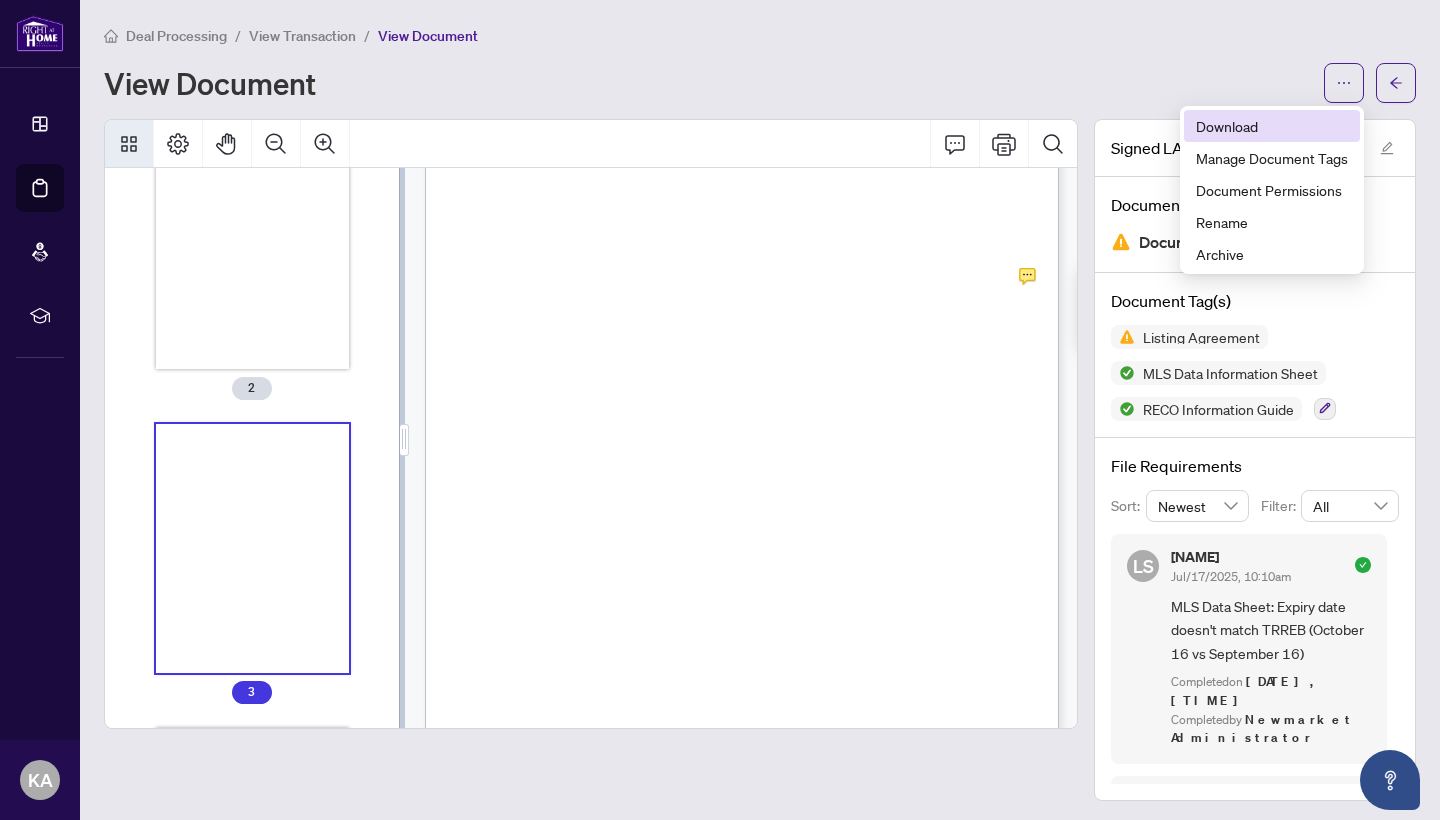 click on "Download" at bounding box center (1272, 126) 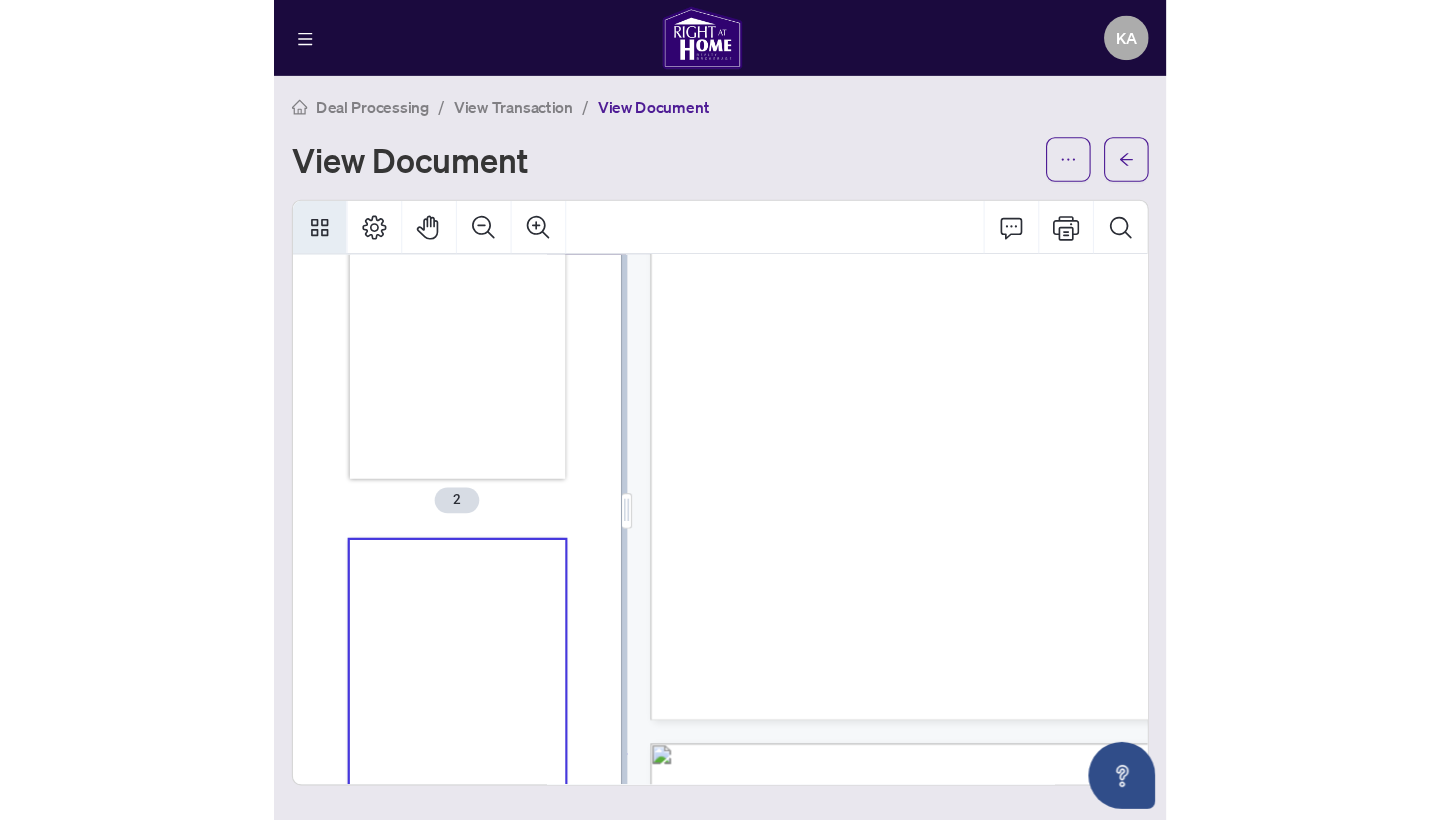scroll, scrollTop: 1868, scrollLeft: 0, axis: vertical 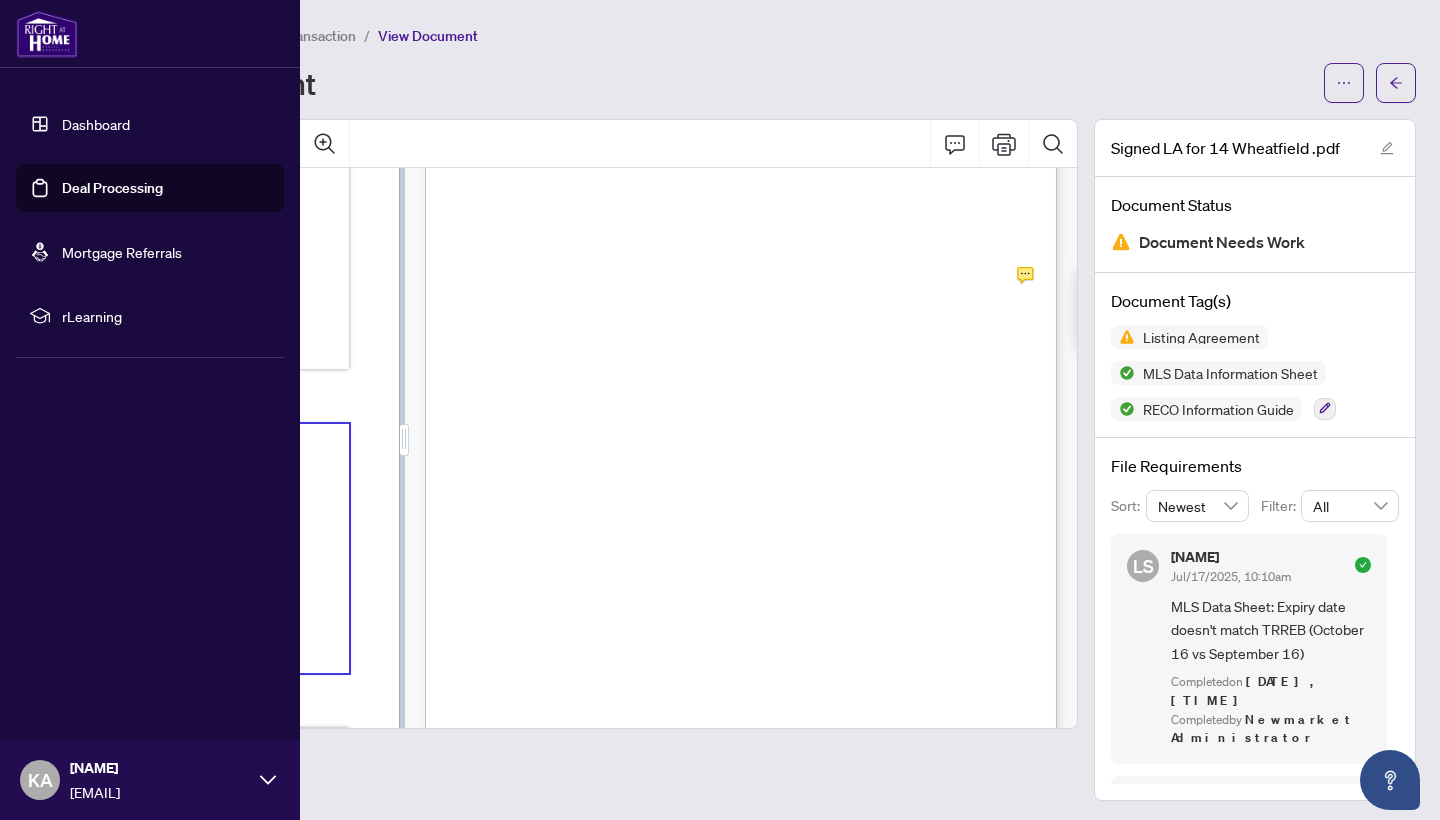 click on "Dashboard" at bounding box center [96, 124] 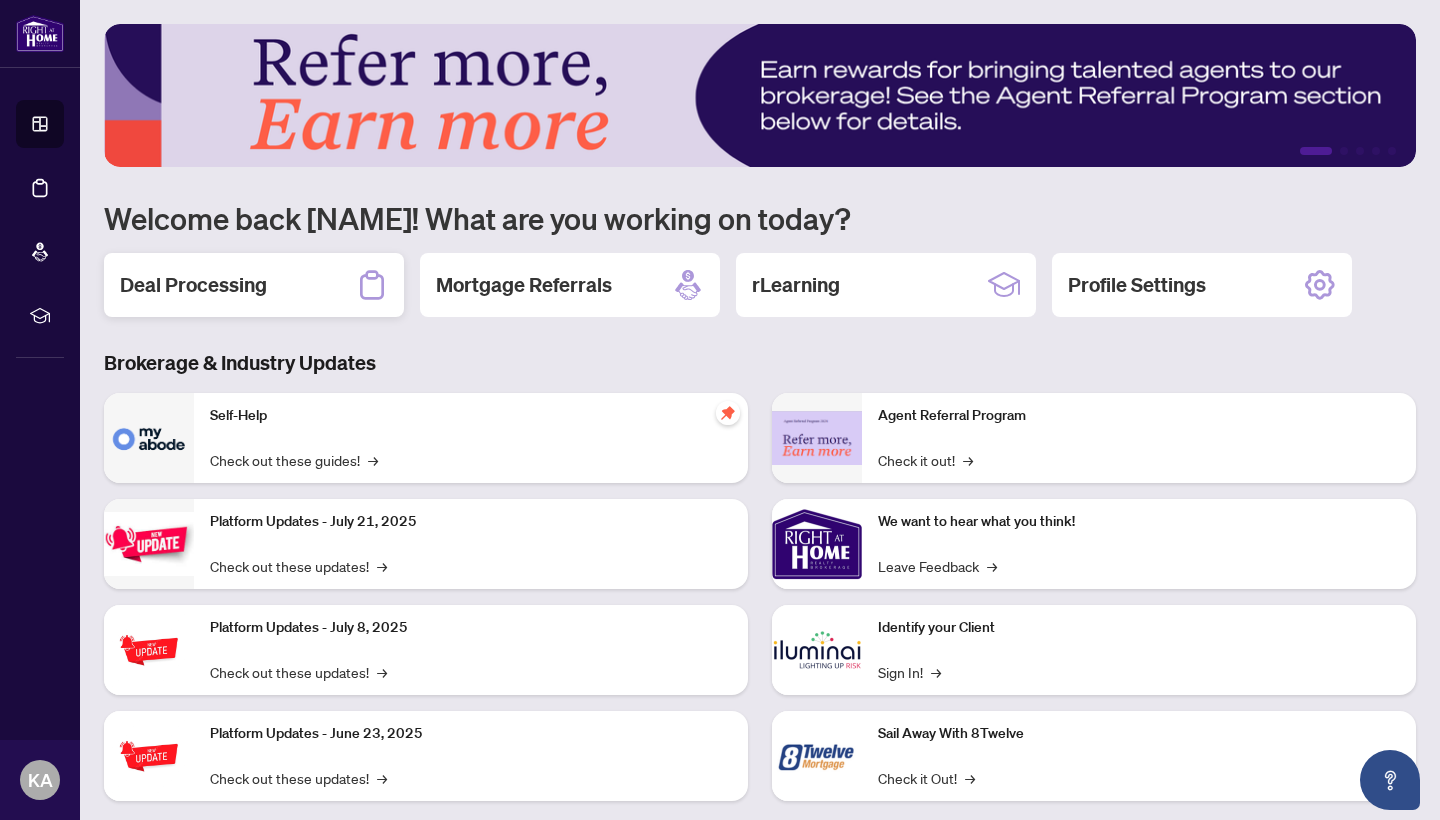 click on "Deal Processing" at bounding box center (193, 285) 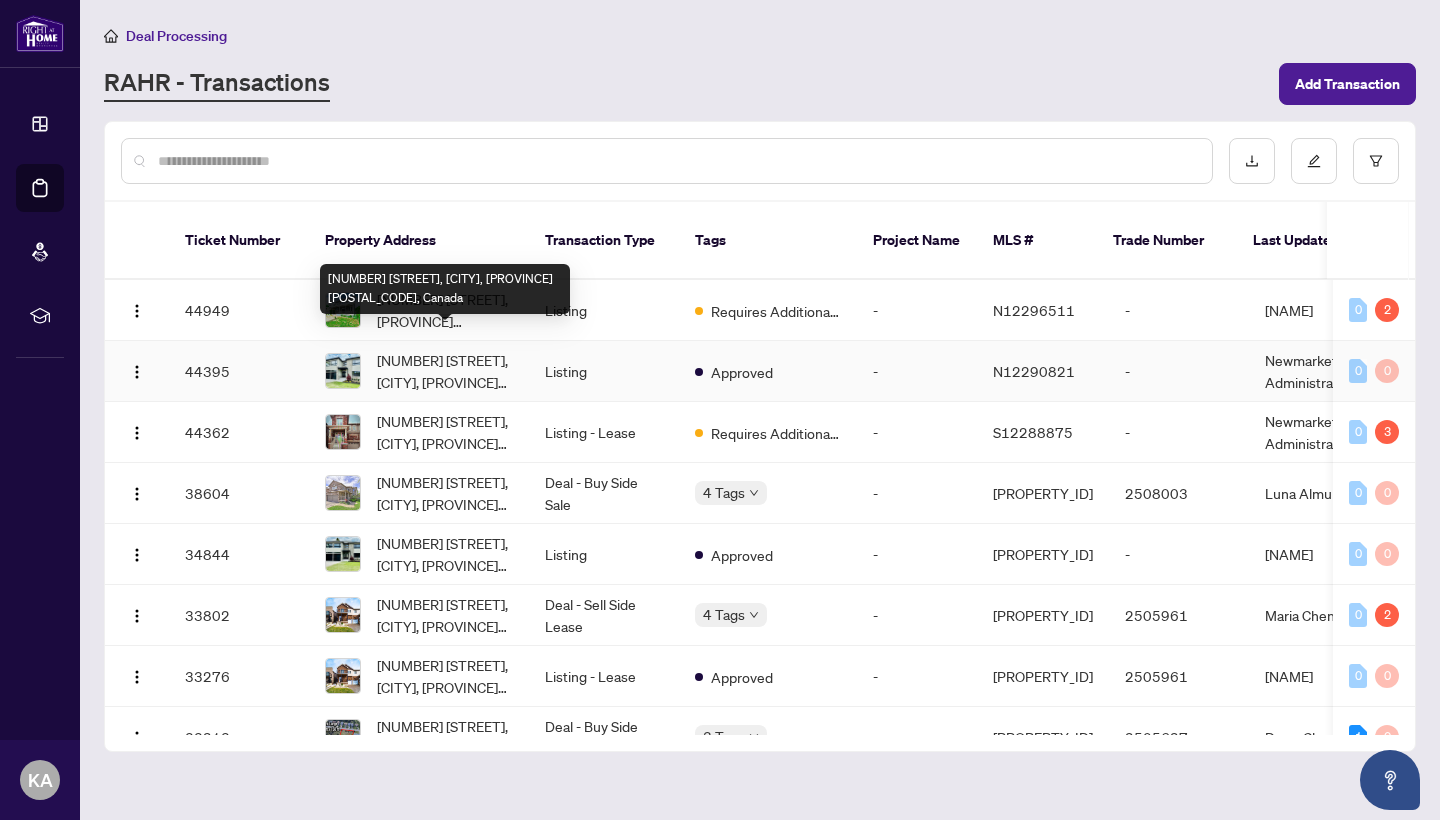 click on "1012 Ferrier Ave, Innisfil, Ontario L0L 1W0, Canada" at bounding box center (445, 371) 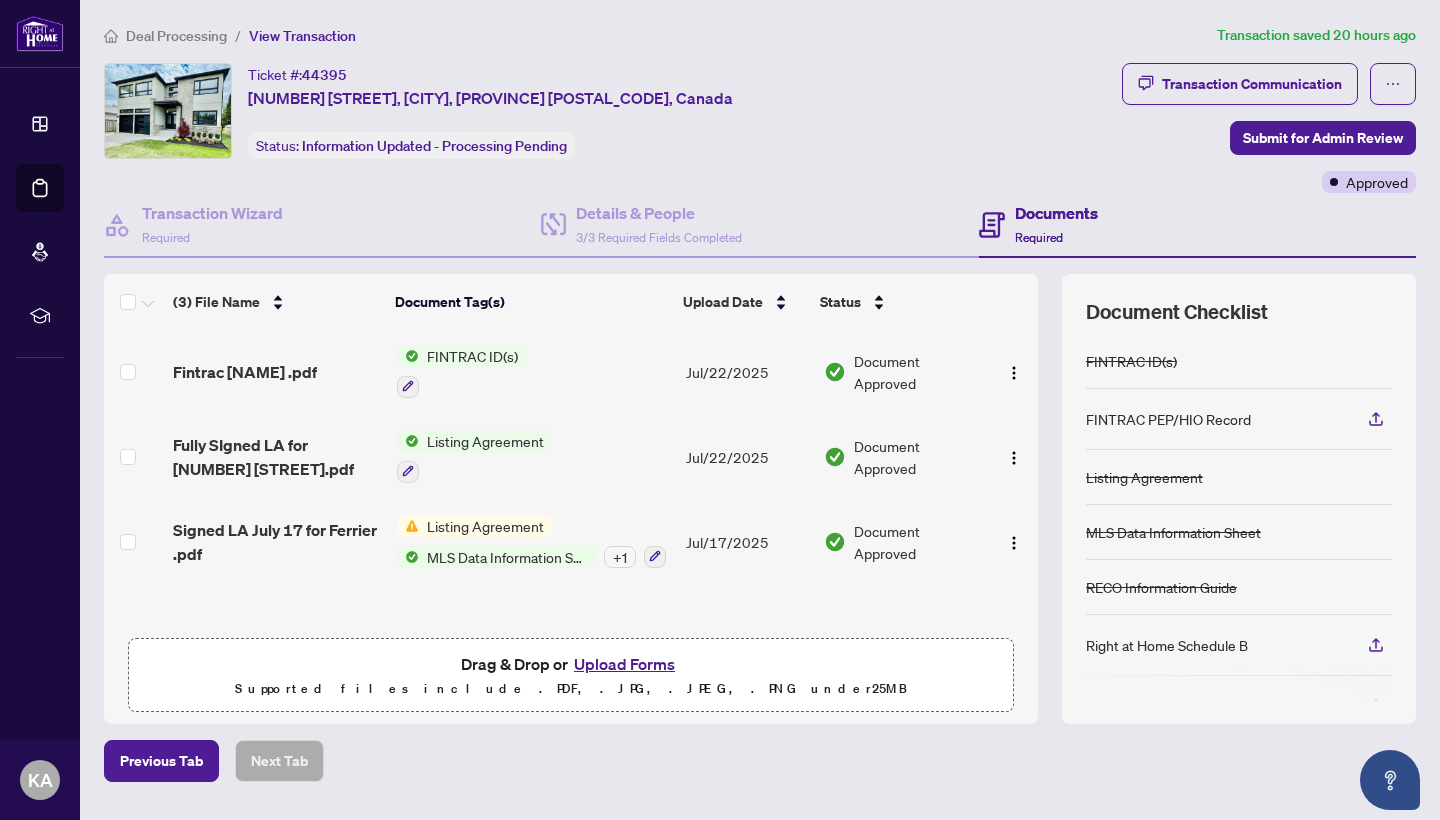 scroll, scrollTop: 1, scrollLeft: 0, axis: vertical 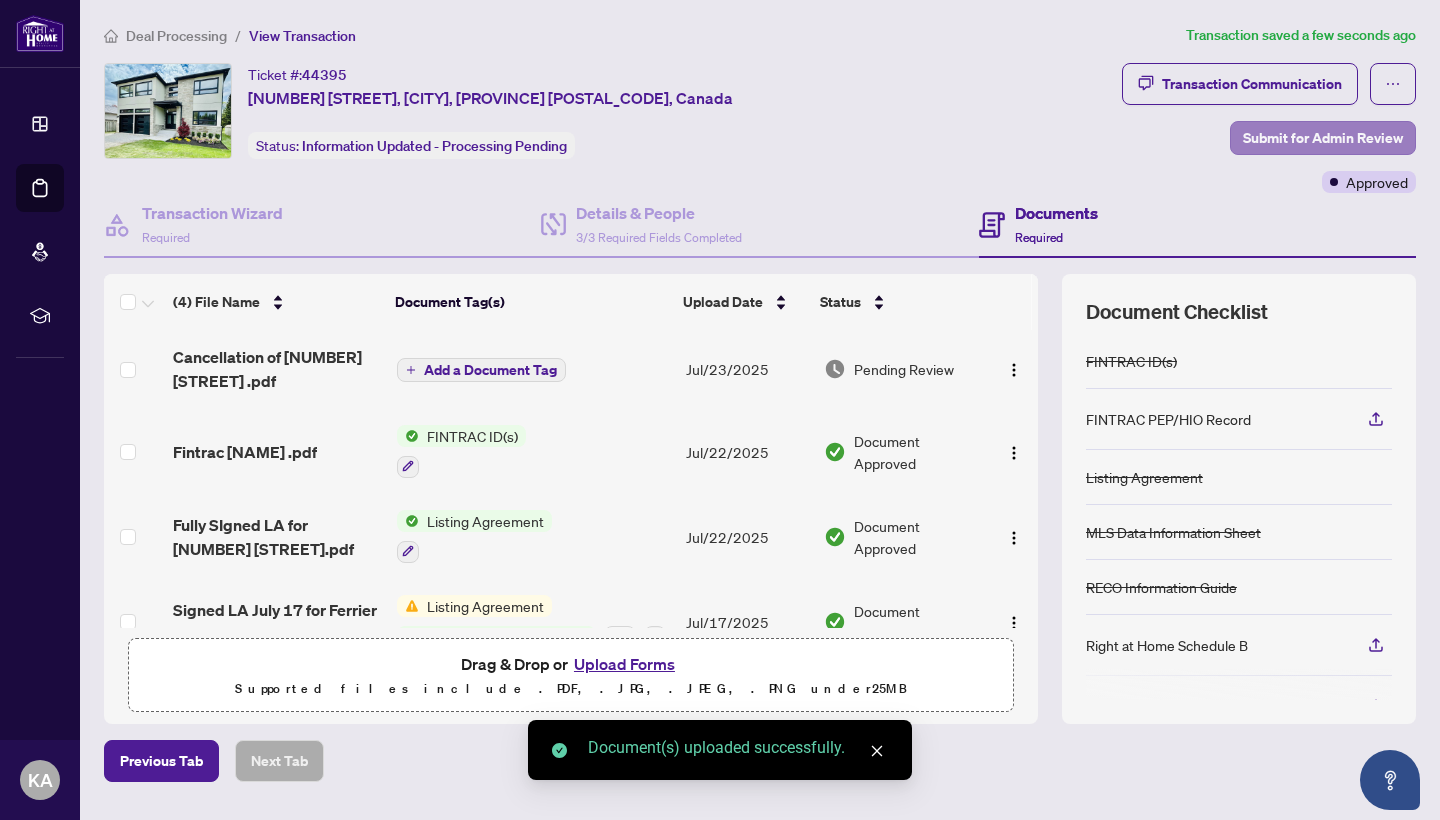 click on "Submit for Admin Review" at bounding box center [1323, 138] 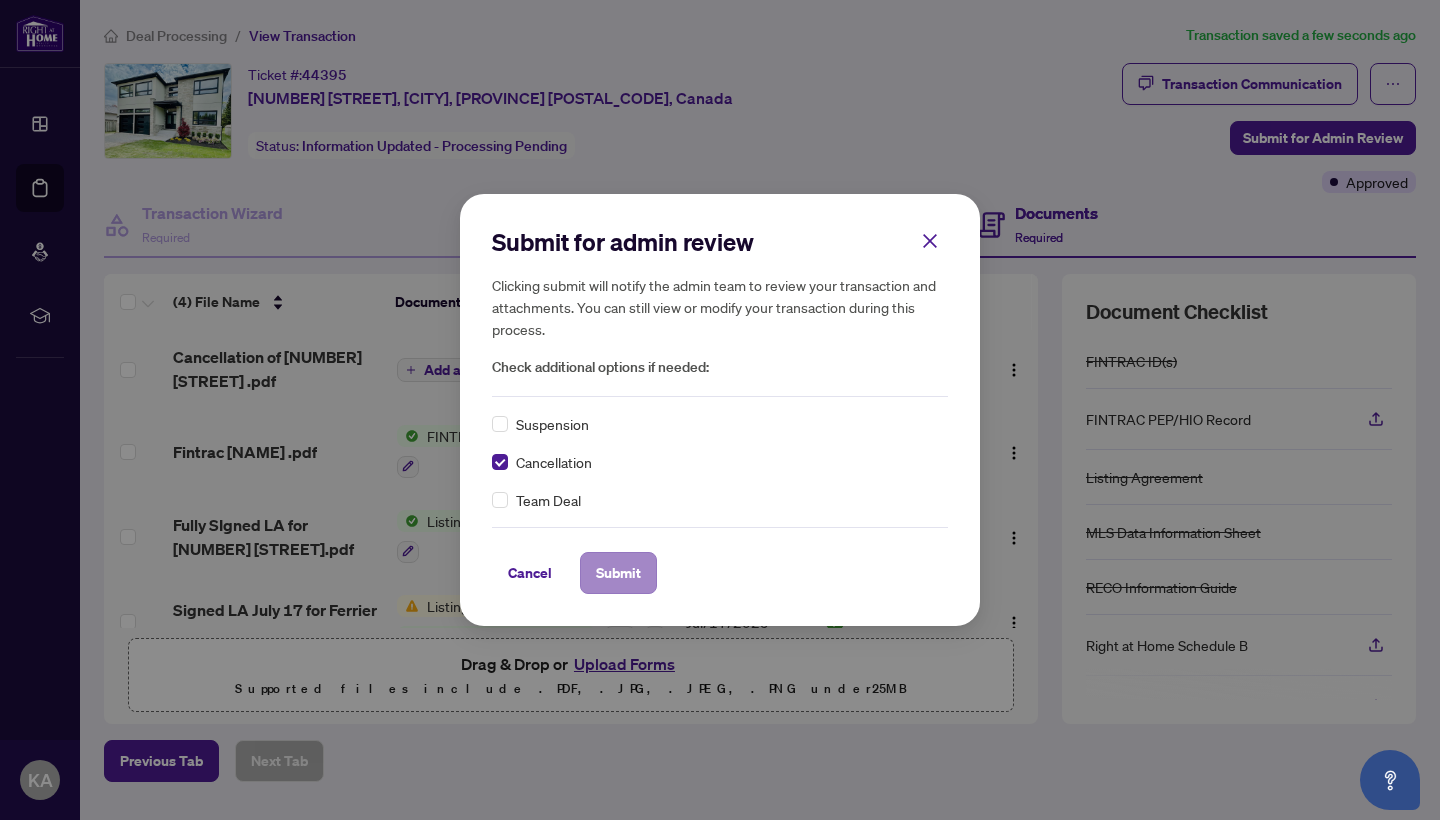 click on "Submit" at bounding box center (618, 573) 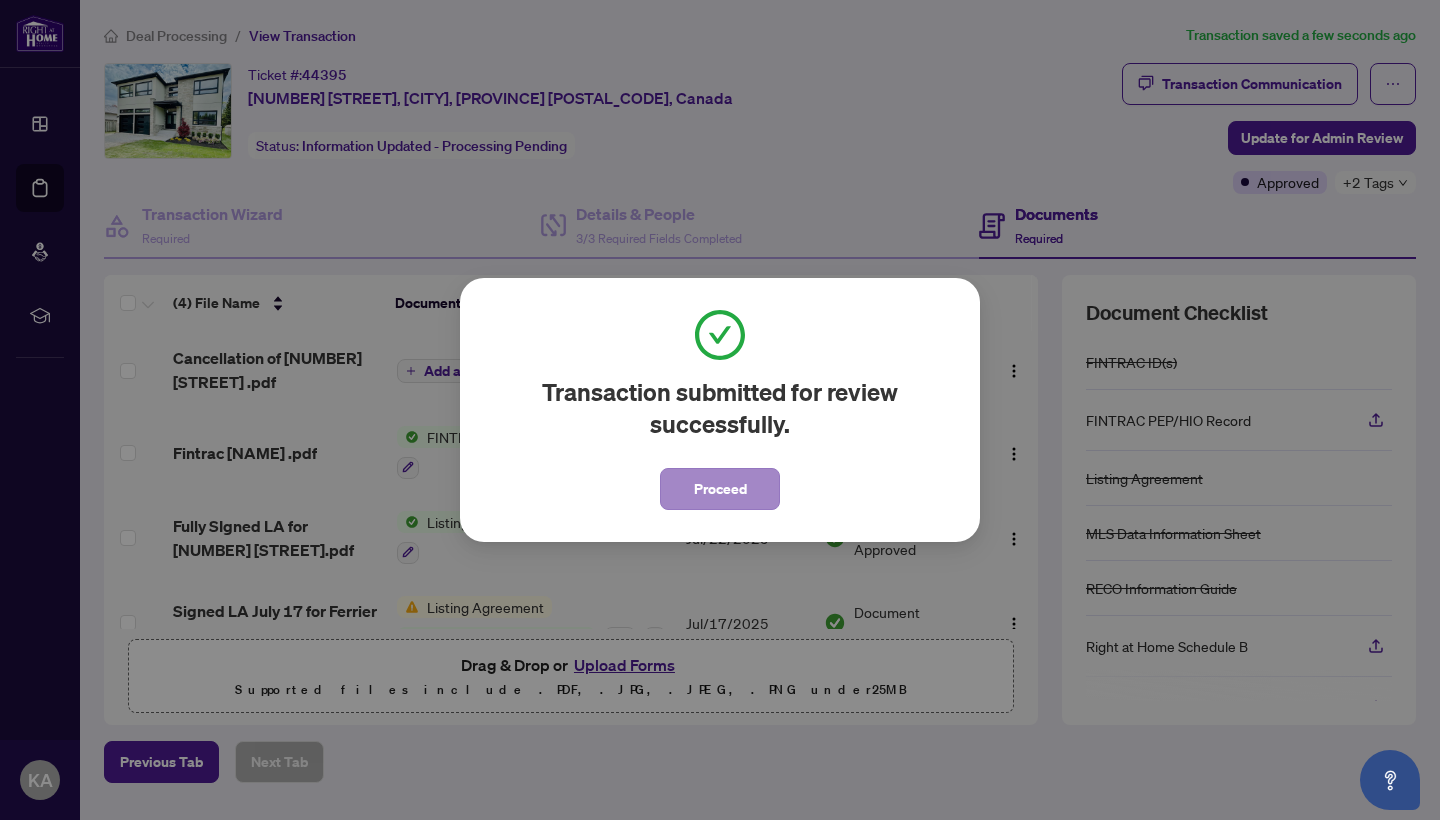 click on "Proceed" at bounding box center [720, 489] 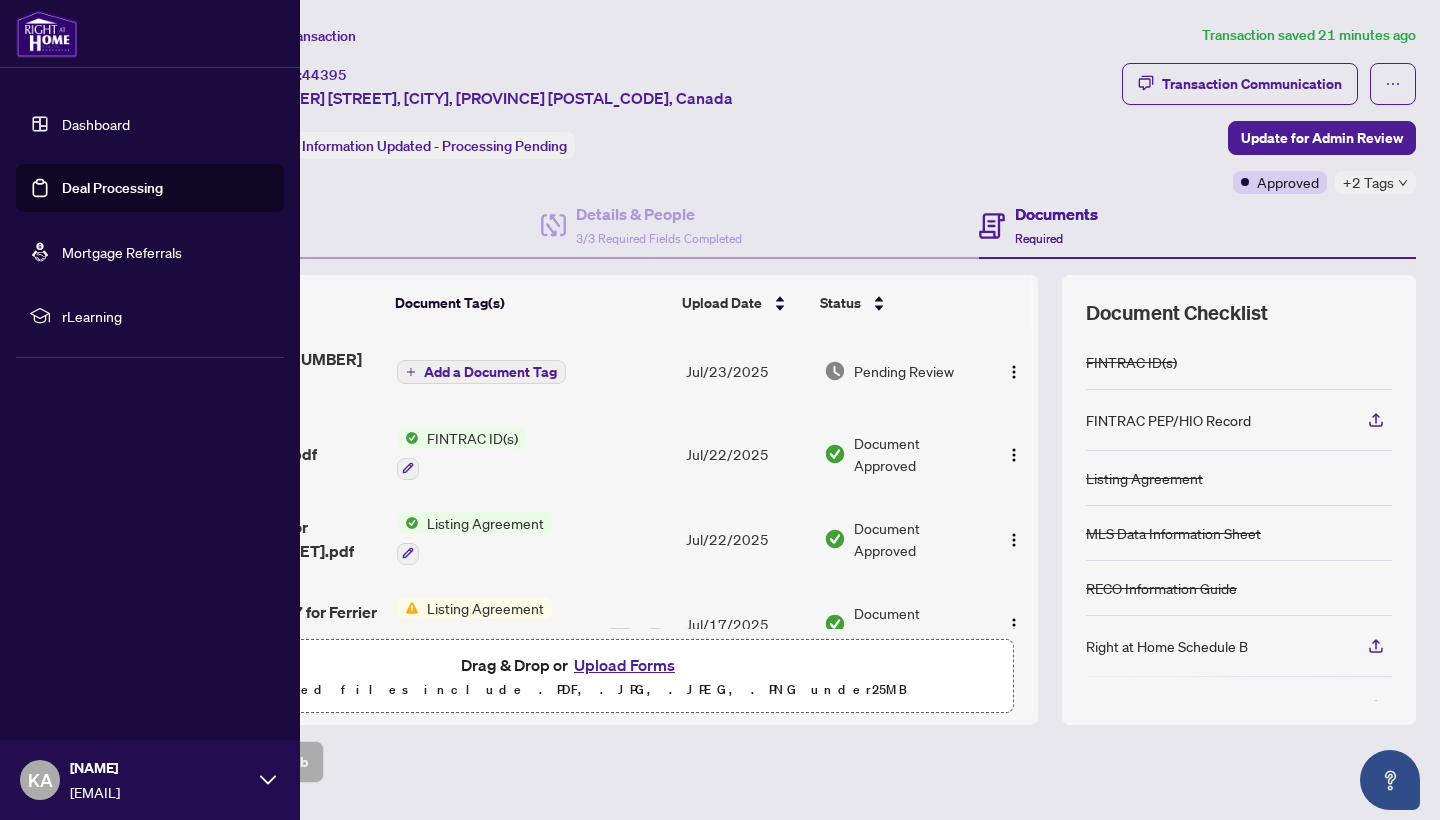 click on "Dashboard" at bounding box center [96, 124] 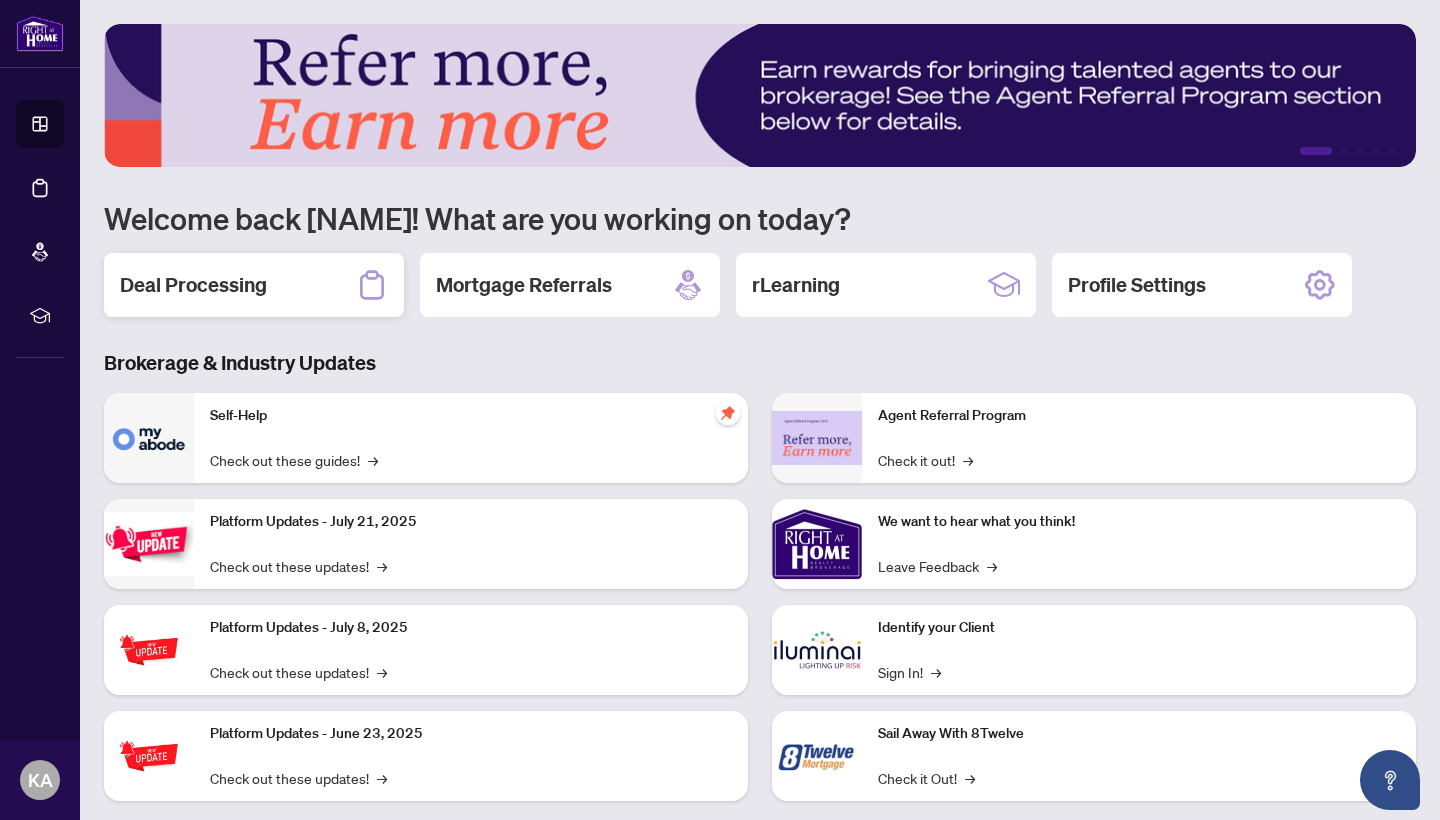 click on "Deal Processing" at bounding box center (193, 285) 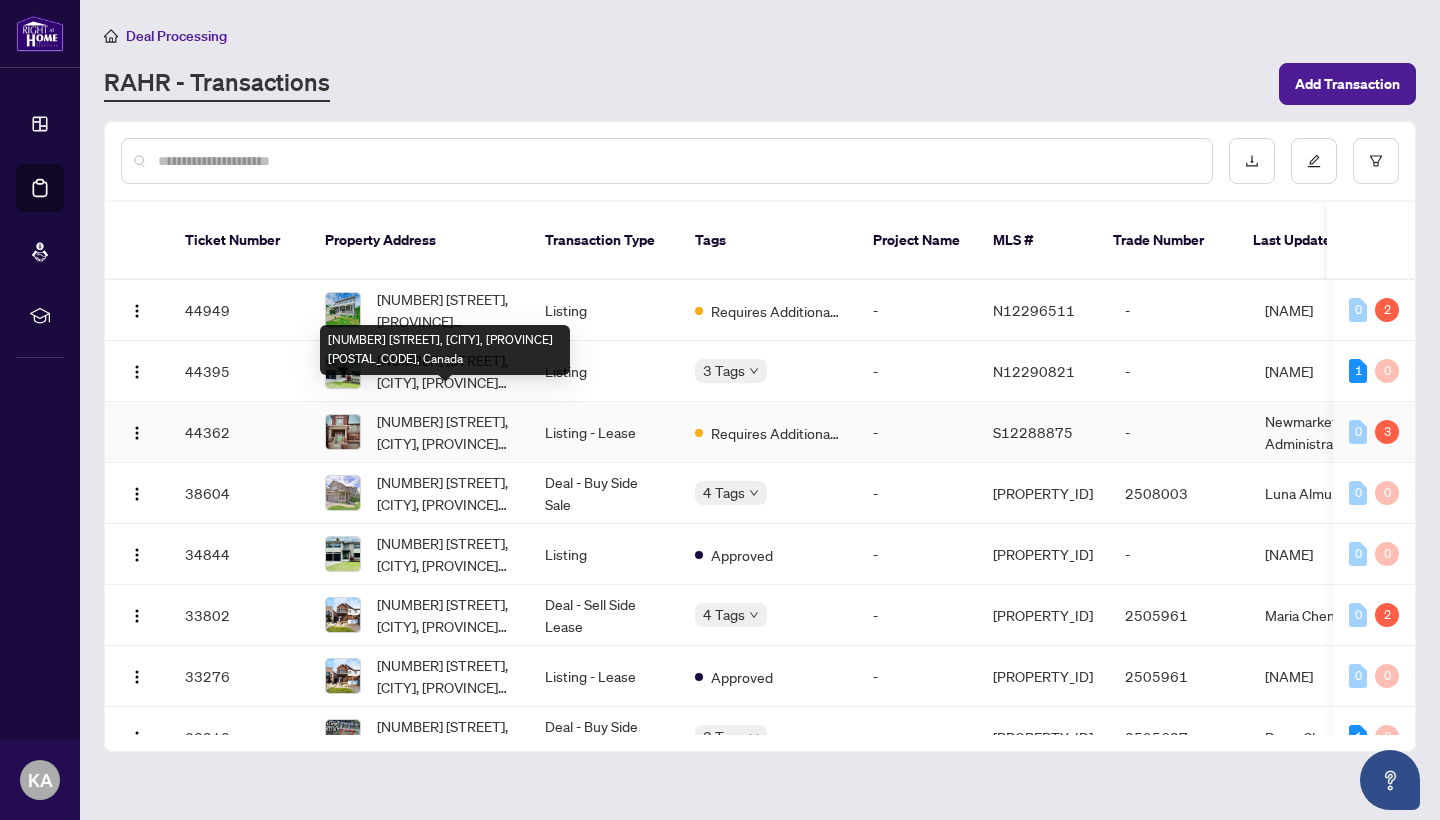 click on "14 Wheatfield Rd, Barrie, Ontario L9J 0T4, Canada" at bounding box center [445, 432] 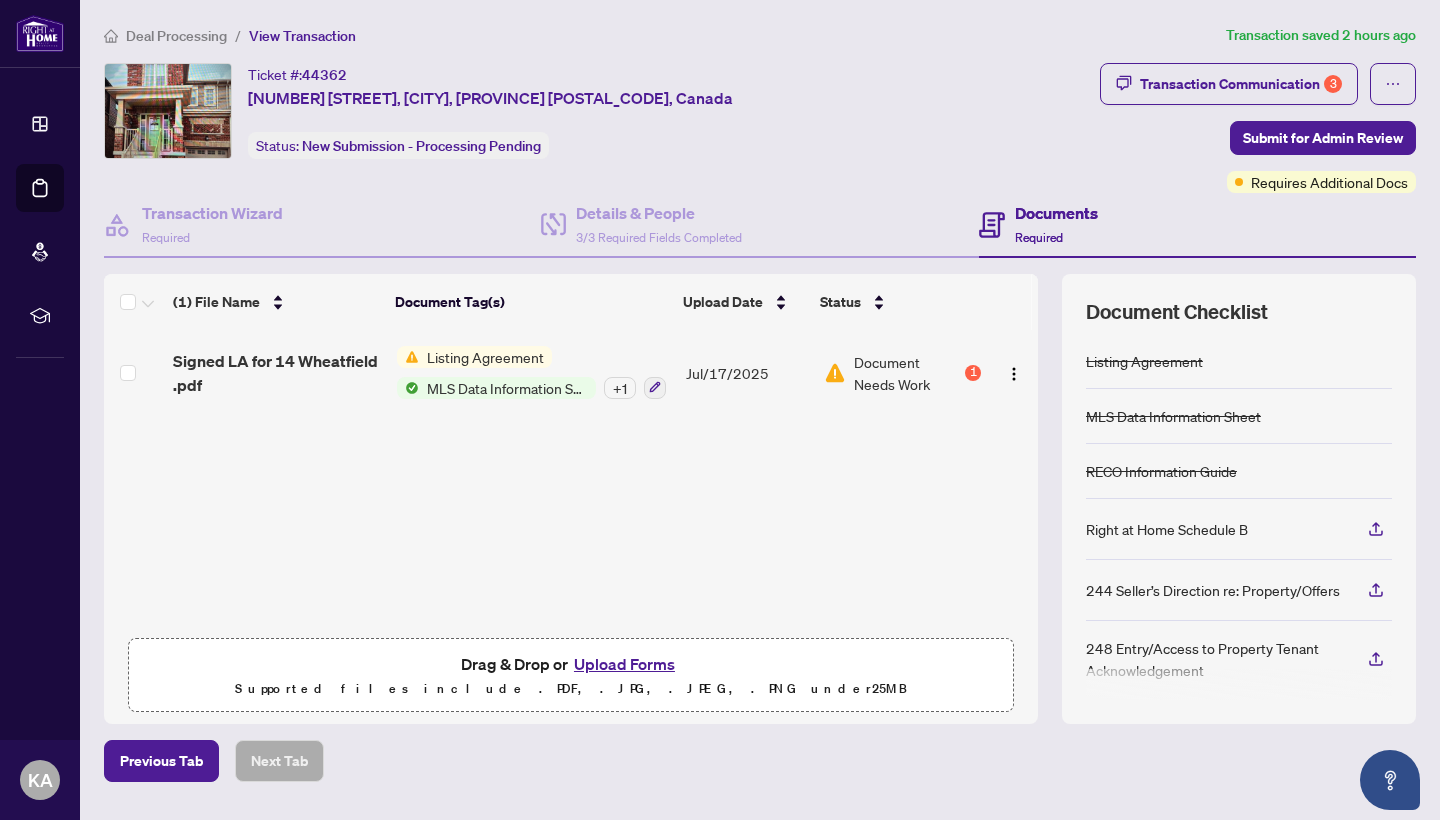 click on "Upload Forms" at bounding box center (624, 664) 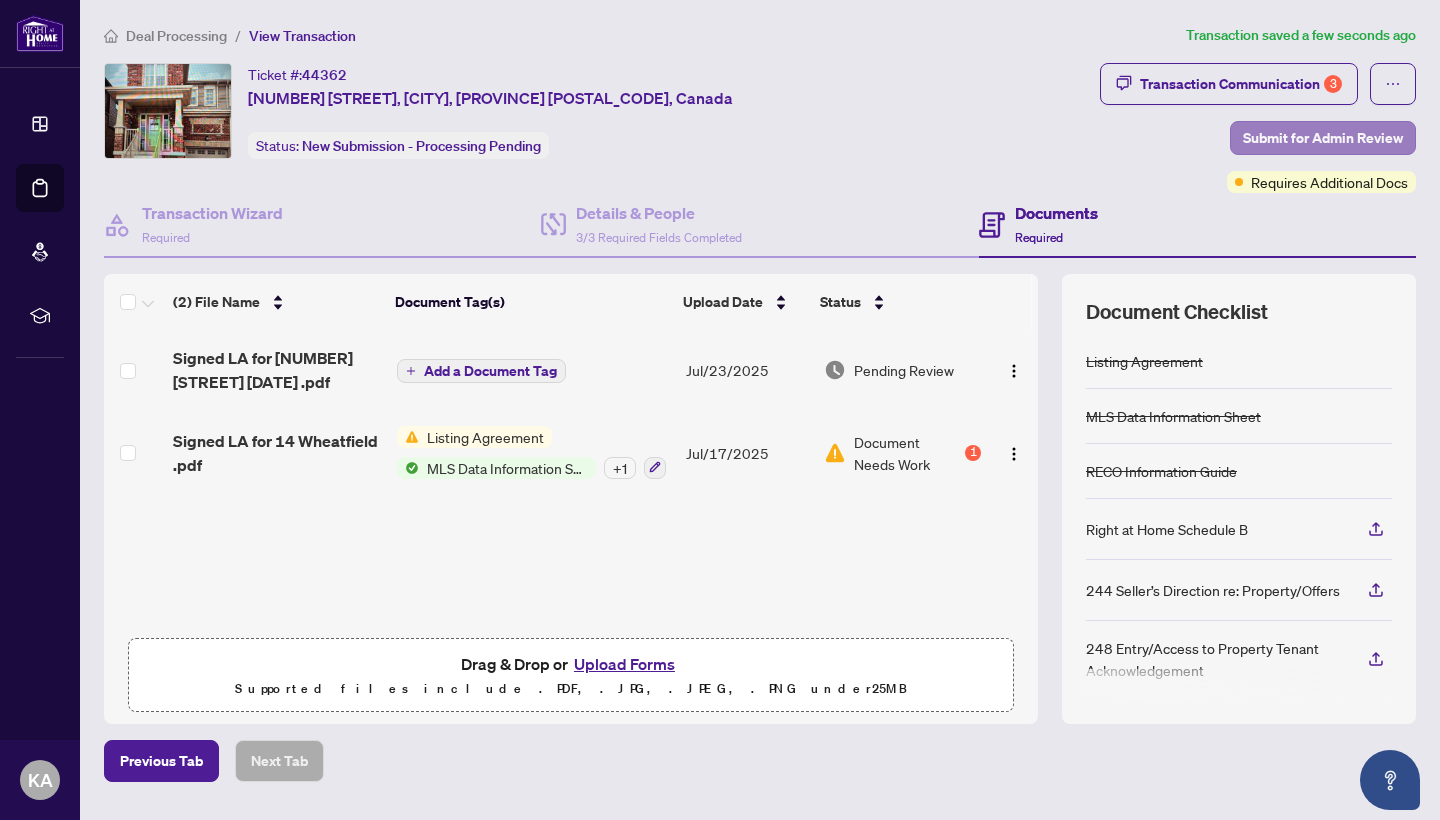 click on "Submit for Admin Review" at bounding box center (1323, 138) 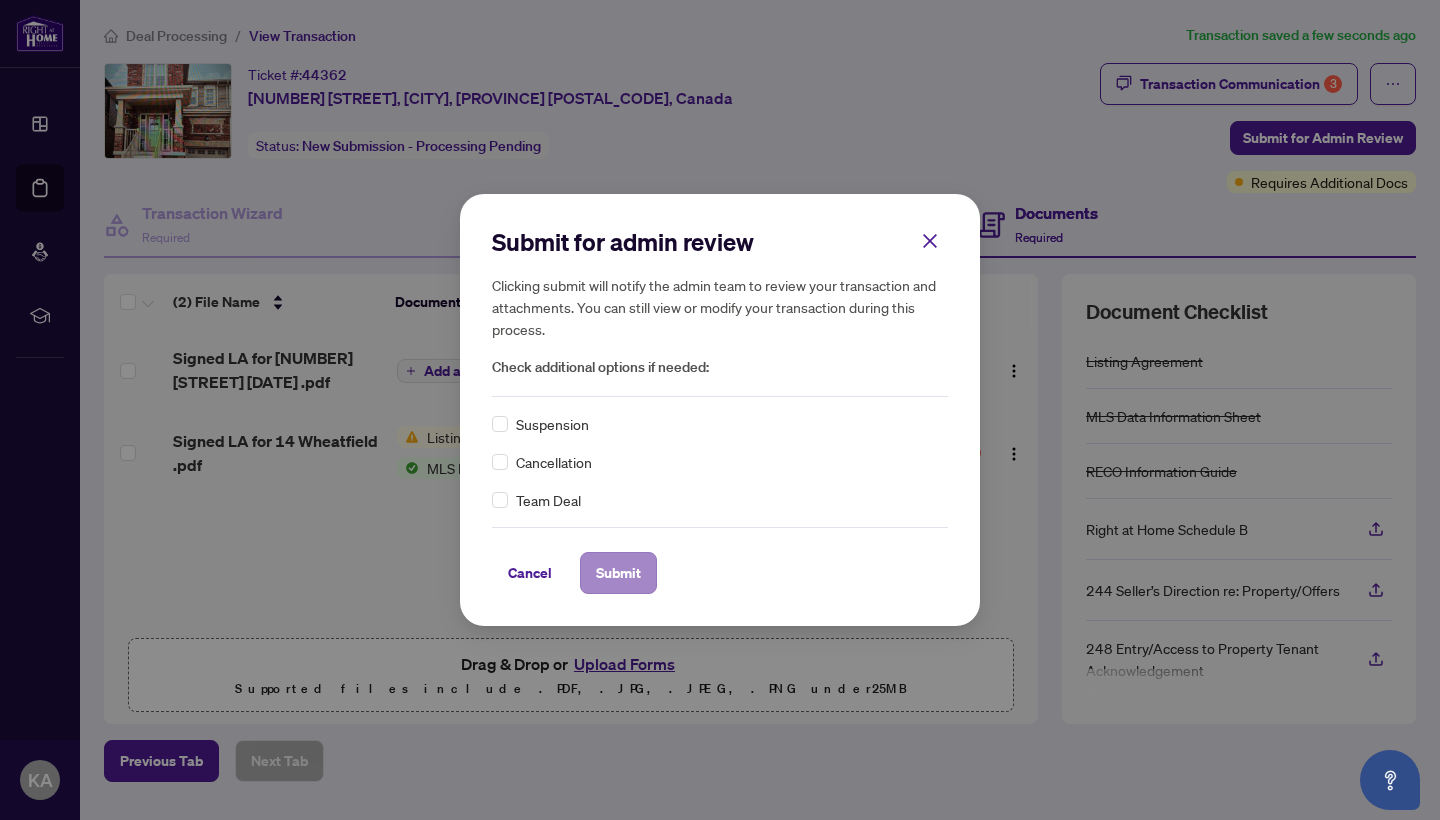 click on "Submit" at bounding box center [618, 573] 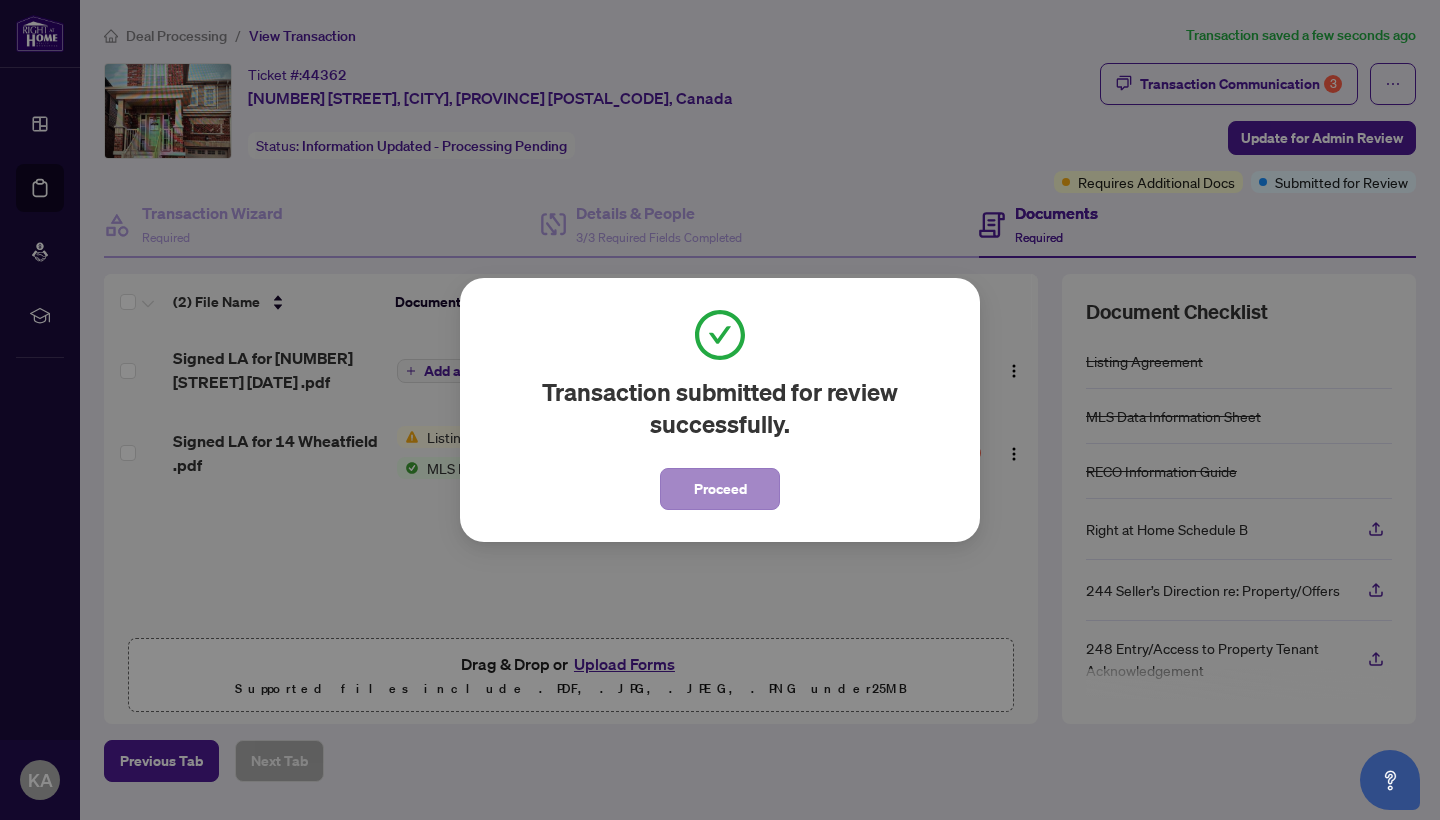 click on "Proceed" at bounding box center (720, 489) 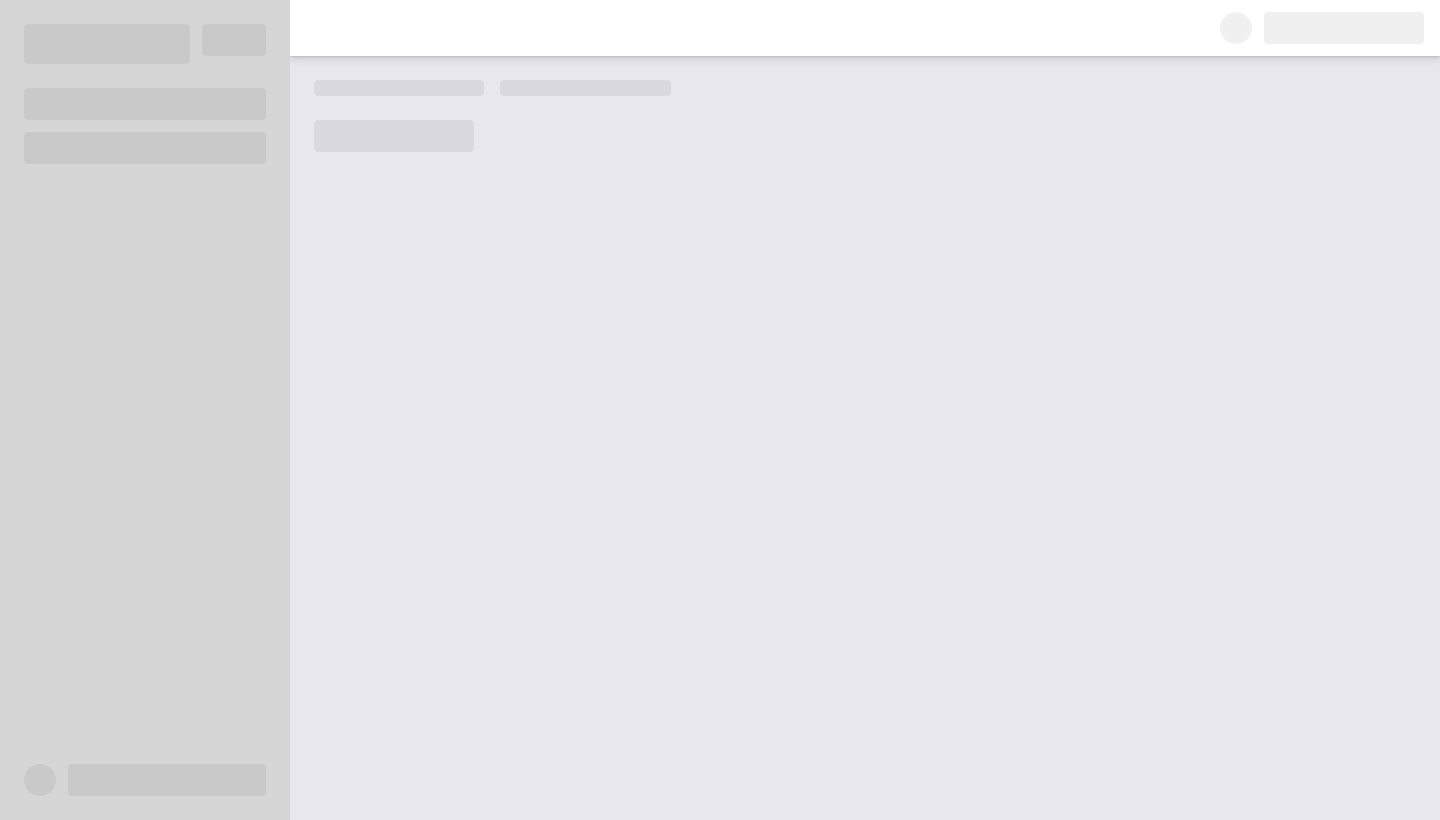 scroll, scrollTop: 0, scrollLeft: 0, axis: both 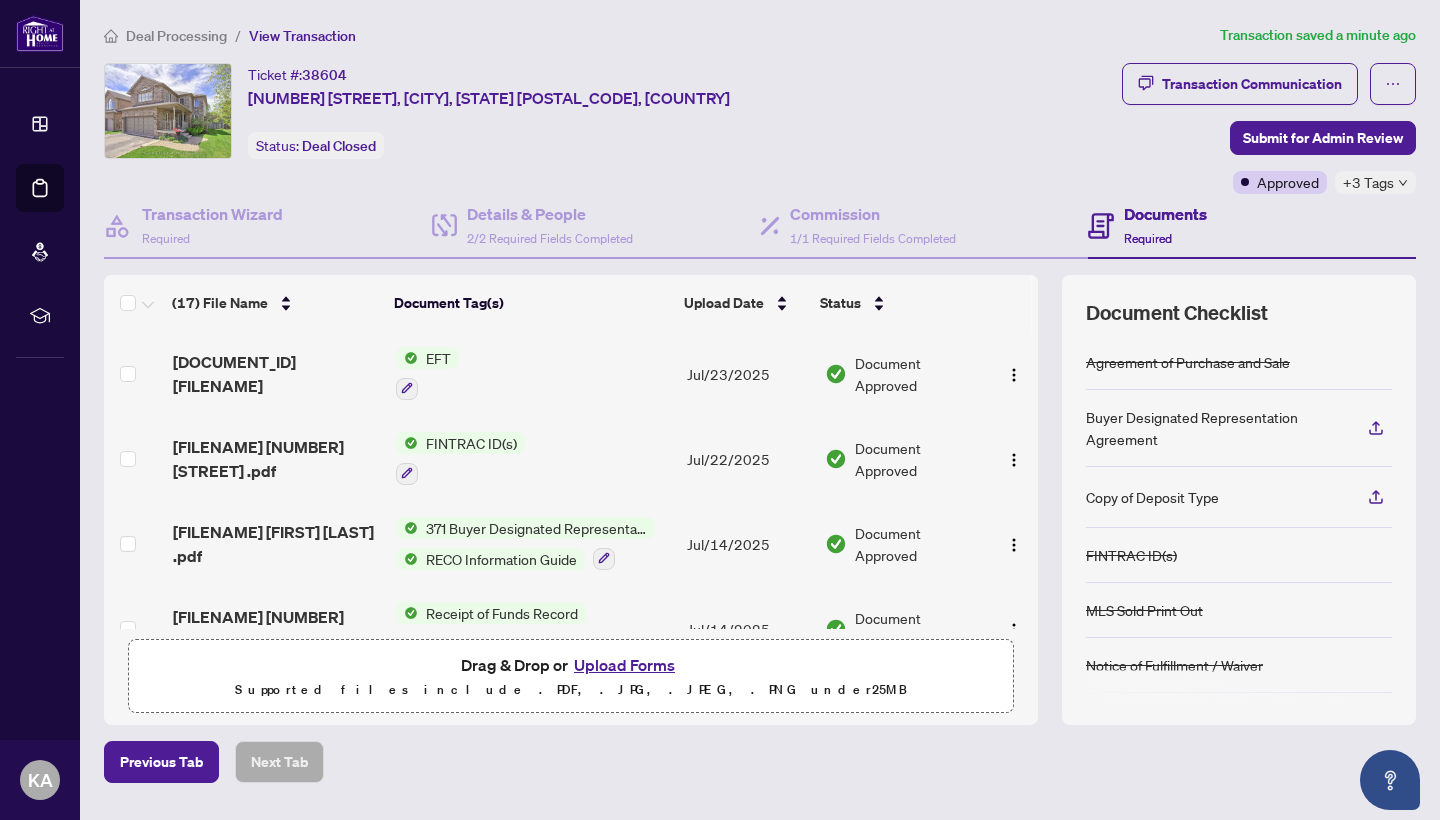 click on "EFT" at bounding box center [438, 358] 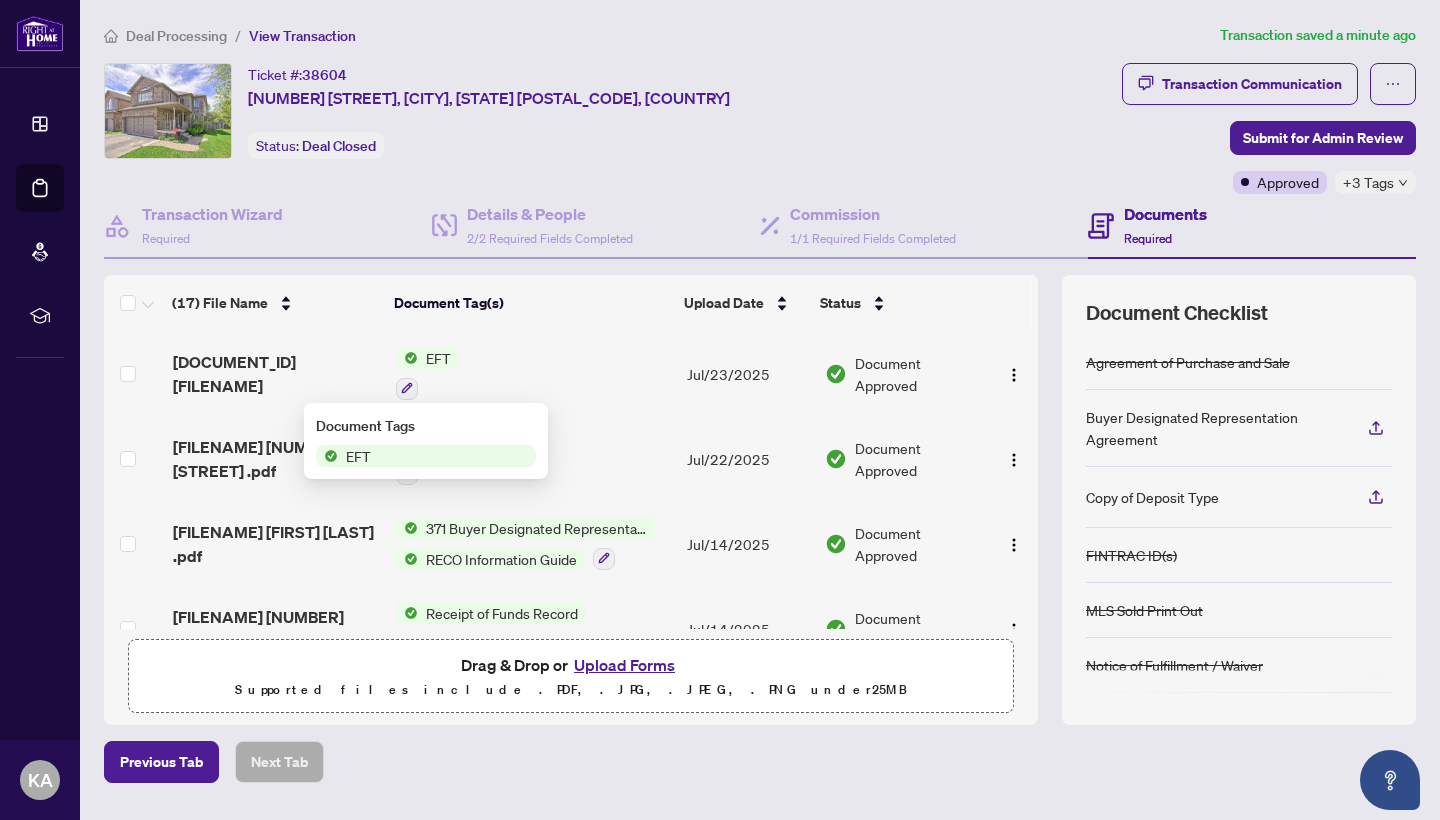 click on "EFT" at bounding box center [426, 456] 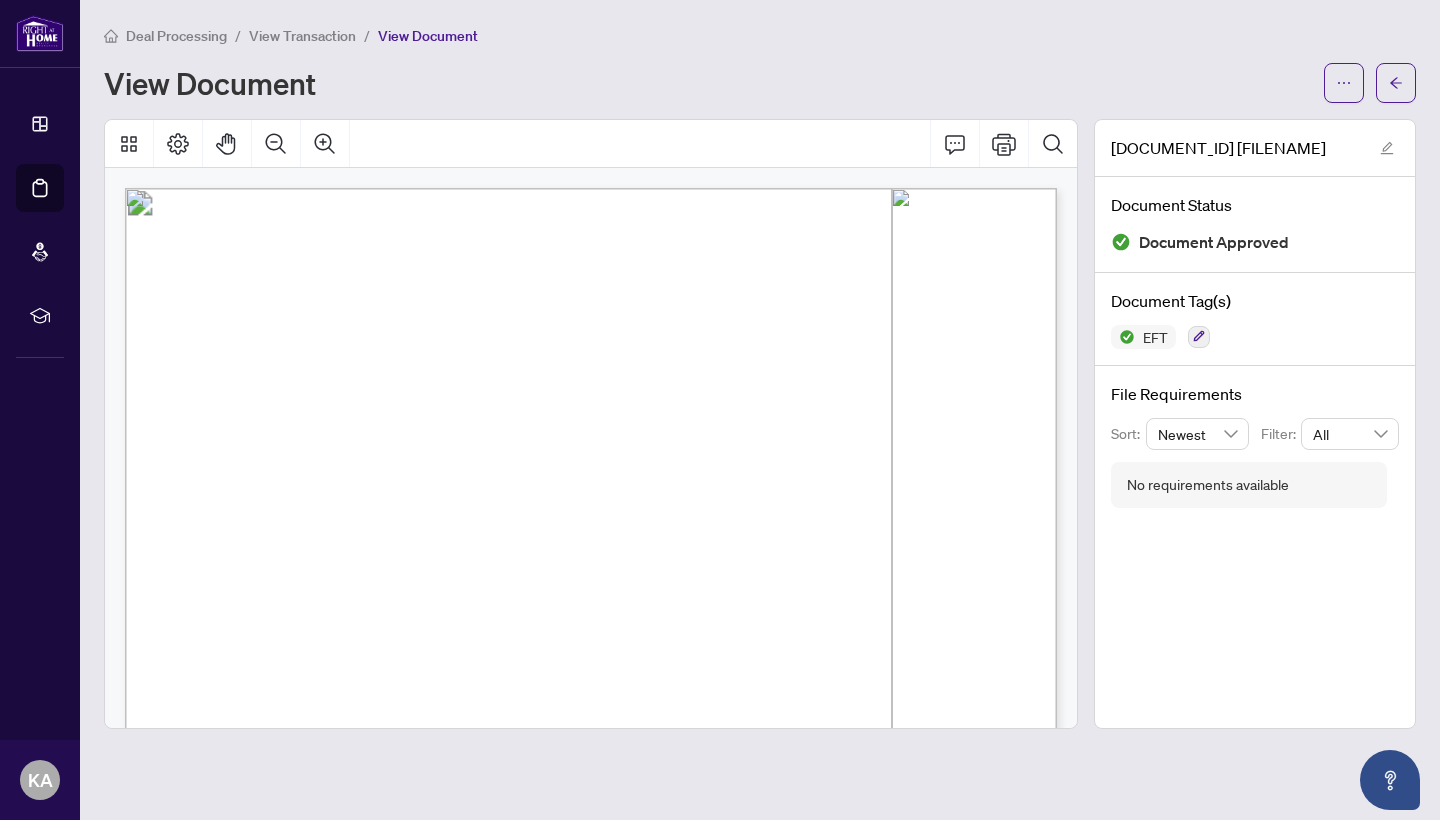 scroll, scrollTop: 0, scrollLeft: 0, axis: both 